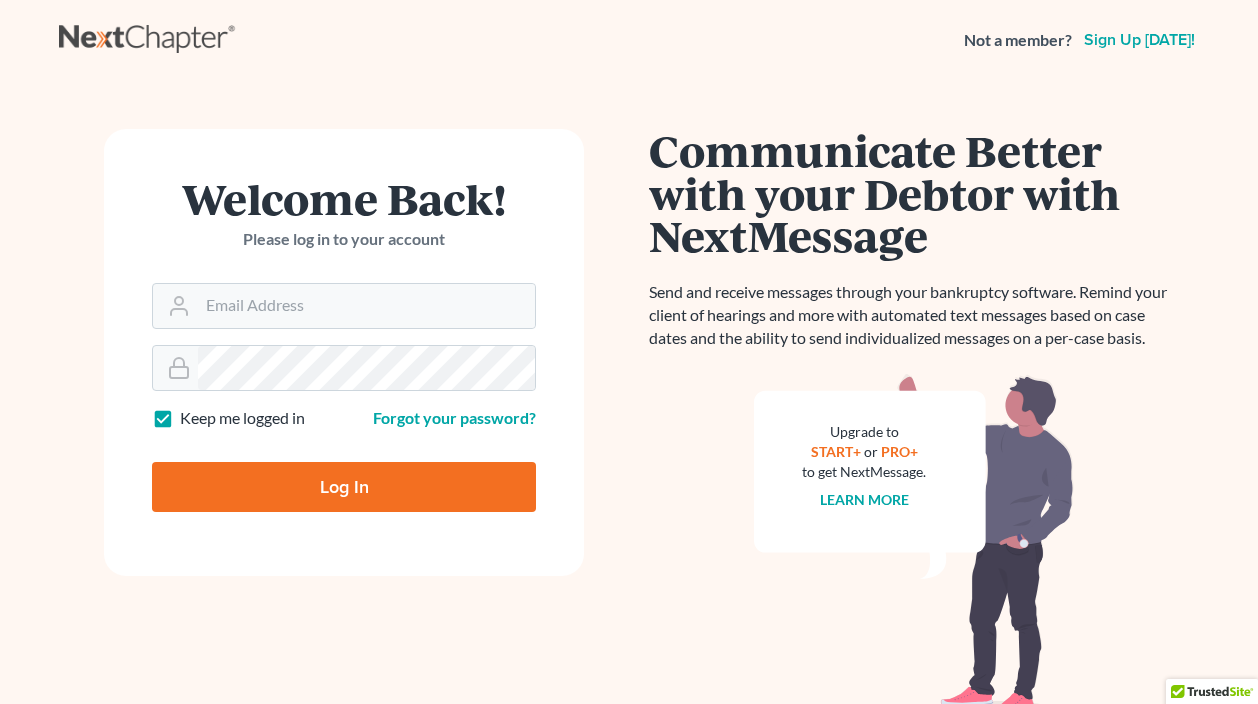 scroll, scrollTop: 0, scrollLeft: 0, axis: both 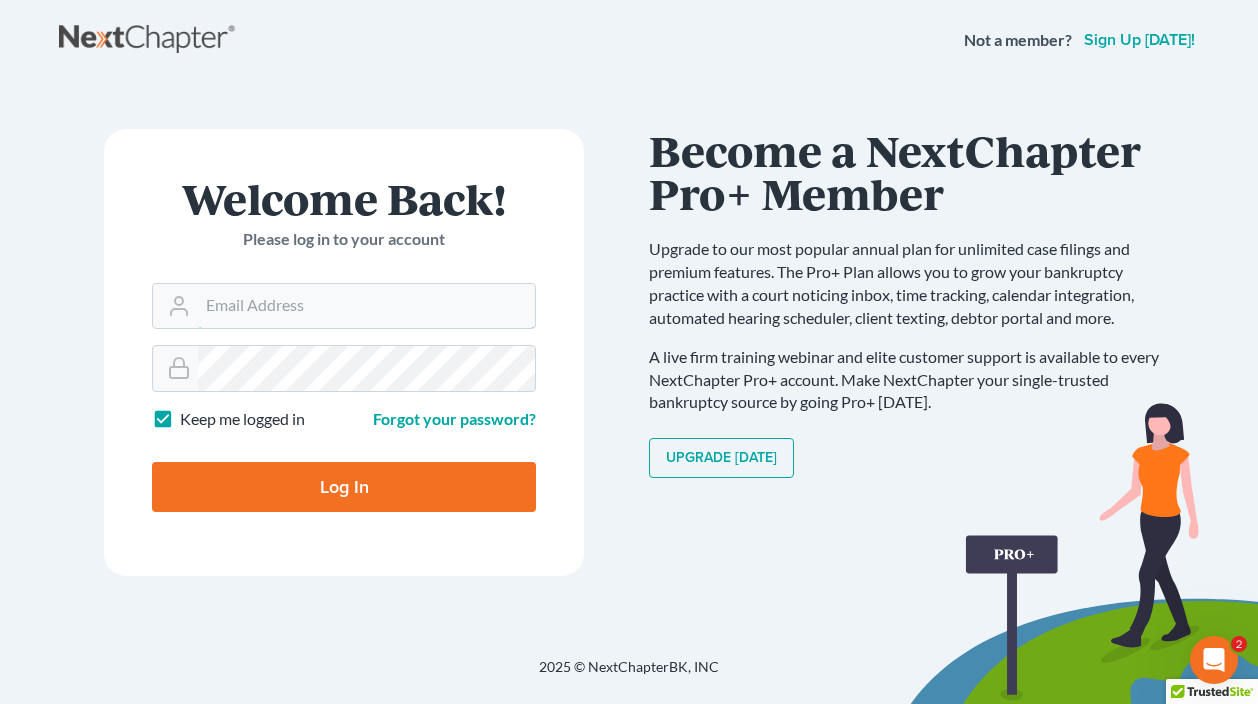 type on "Dsolis@bell-law.net" 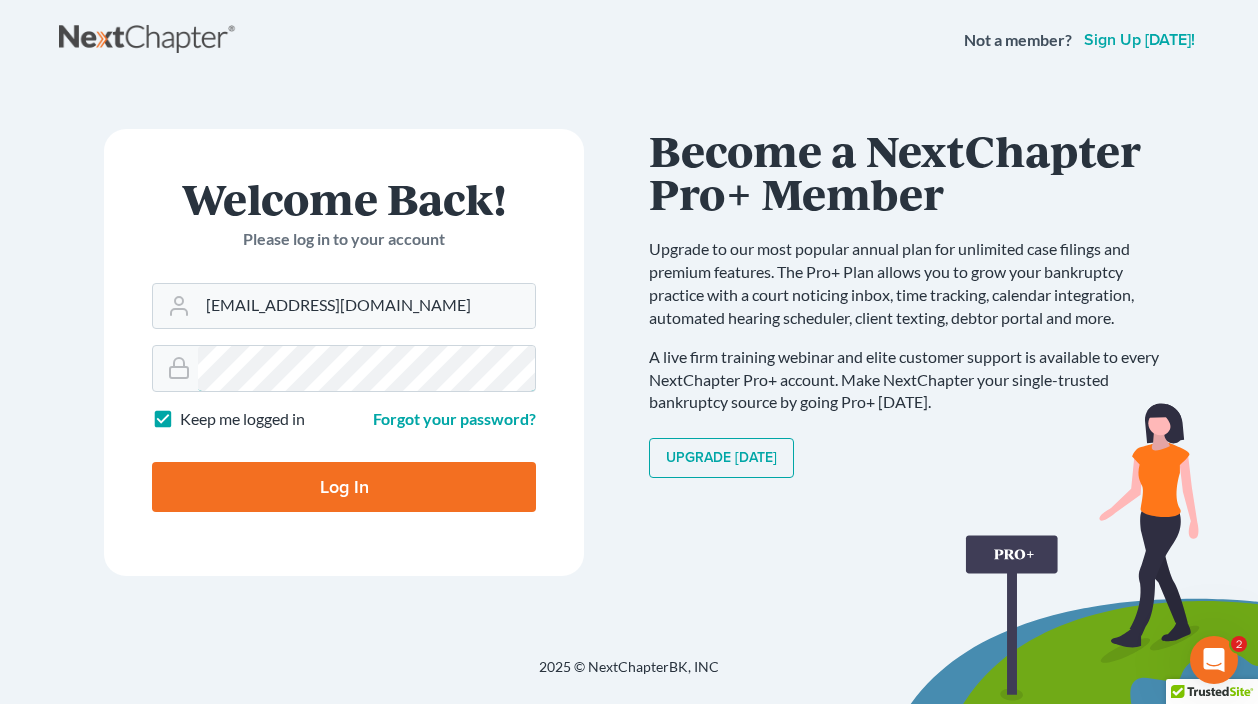 click on "Log In" at bounding box center (344, 487) 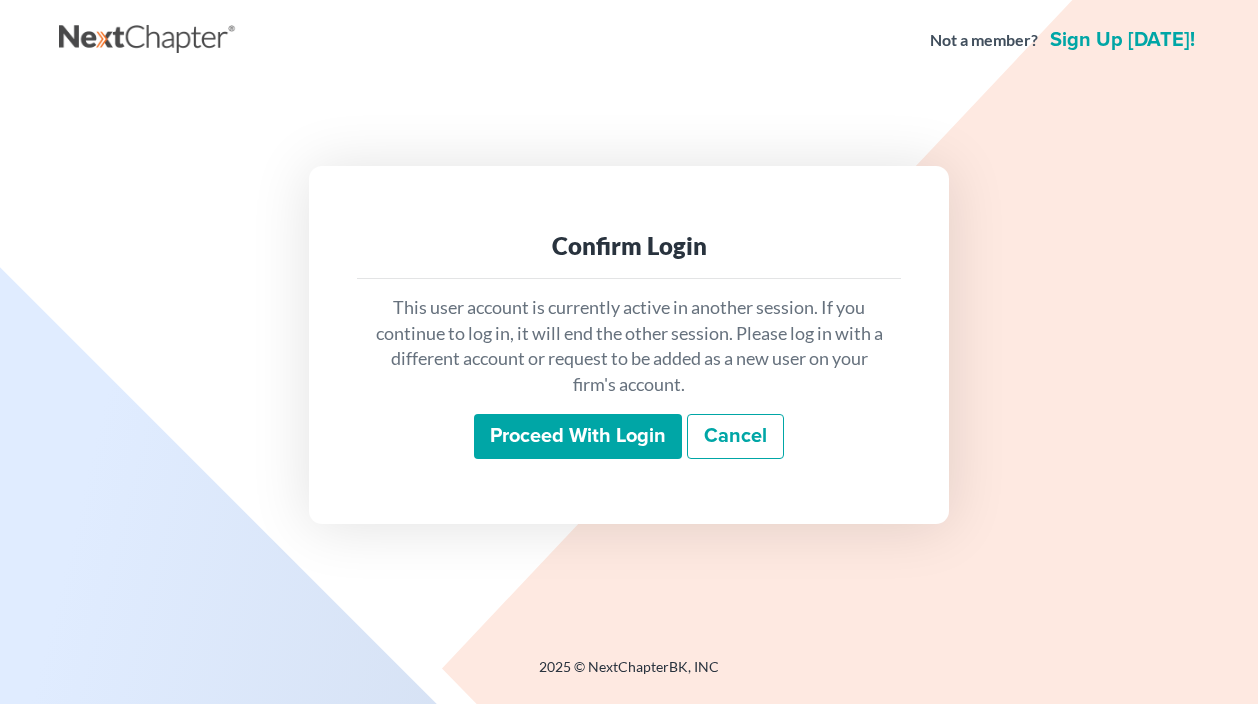 scroll, scrollTop: 0, scrollLeft: 0, axis: both 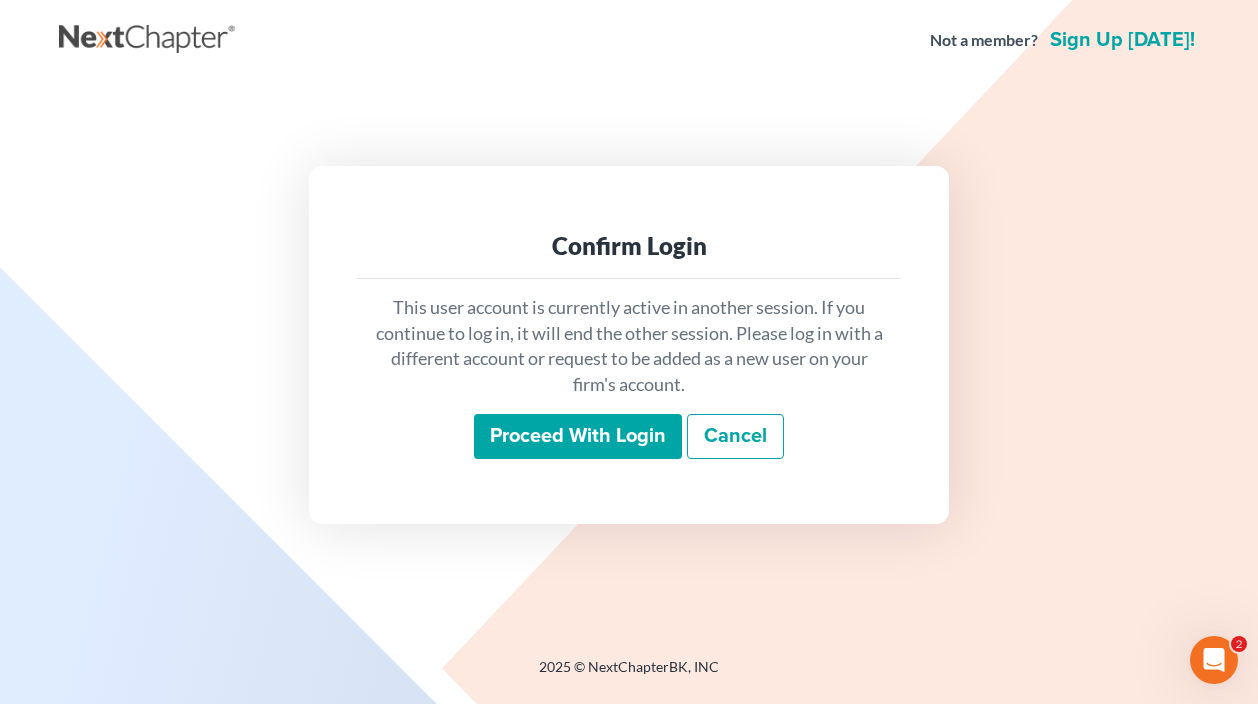 click on "Proceed with login" at bounding box center (578, 437) 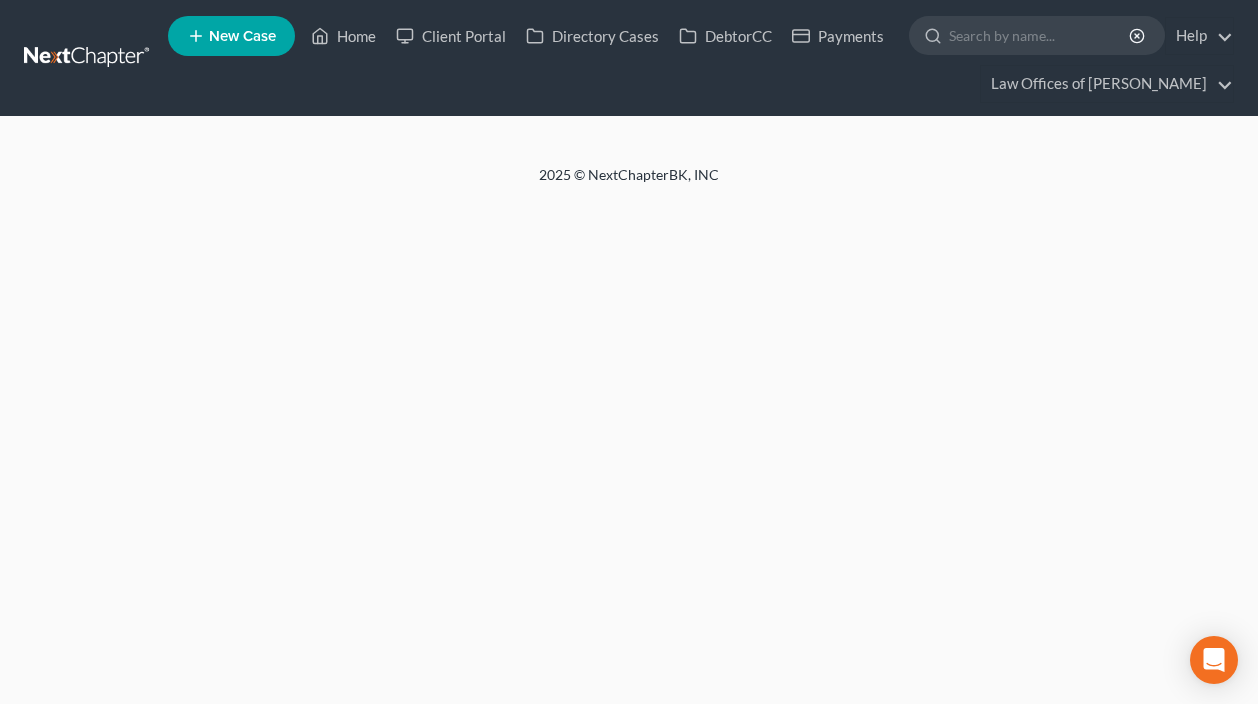scroll, scrollTop: 0, scrollLeft: 0, axis: both 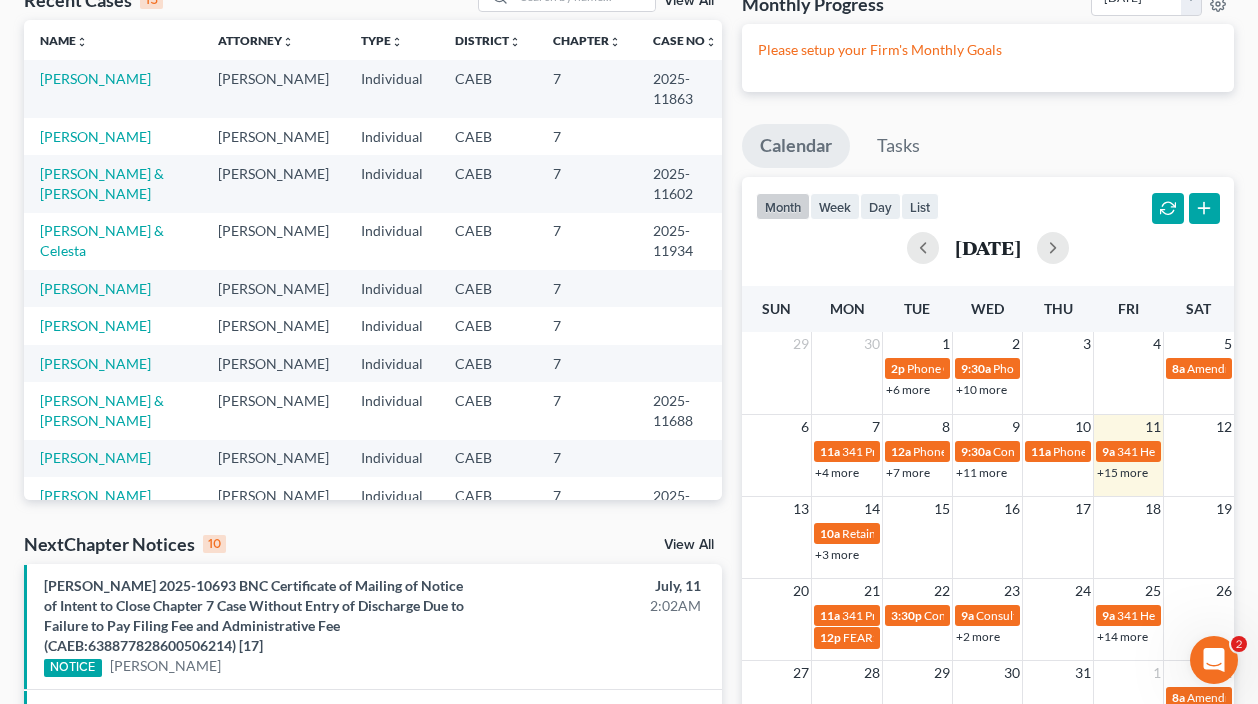 click on "+15 more" at bounding box center (1122, 472) 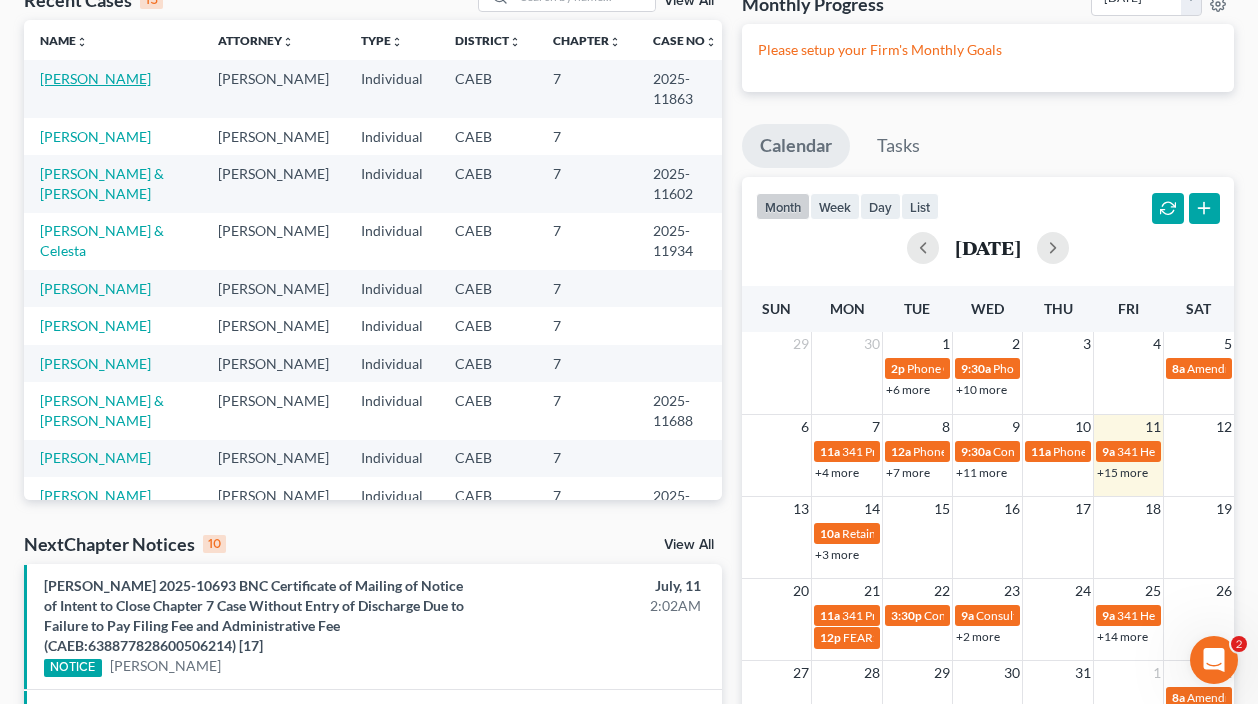 click on "[PERSON_NAME]" at bounding box center (95, 78) 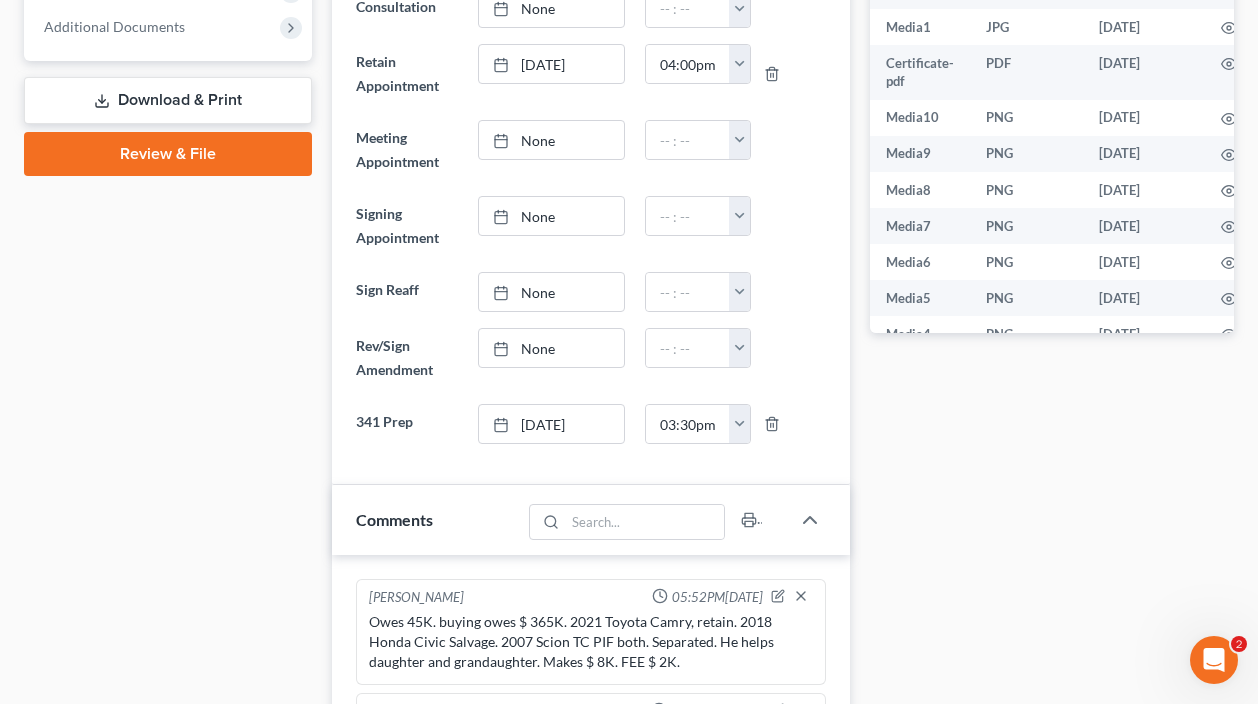 scroll, scrollTop: 1506, scrollLeft: 0, axis: vertical 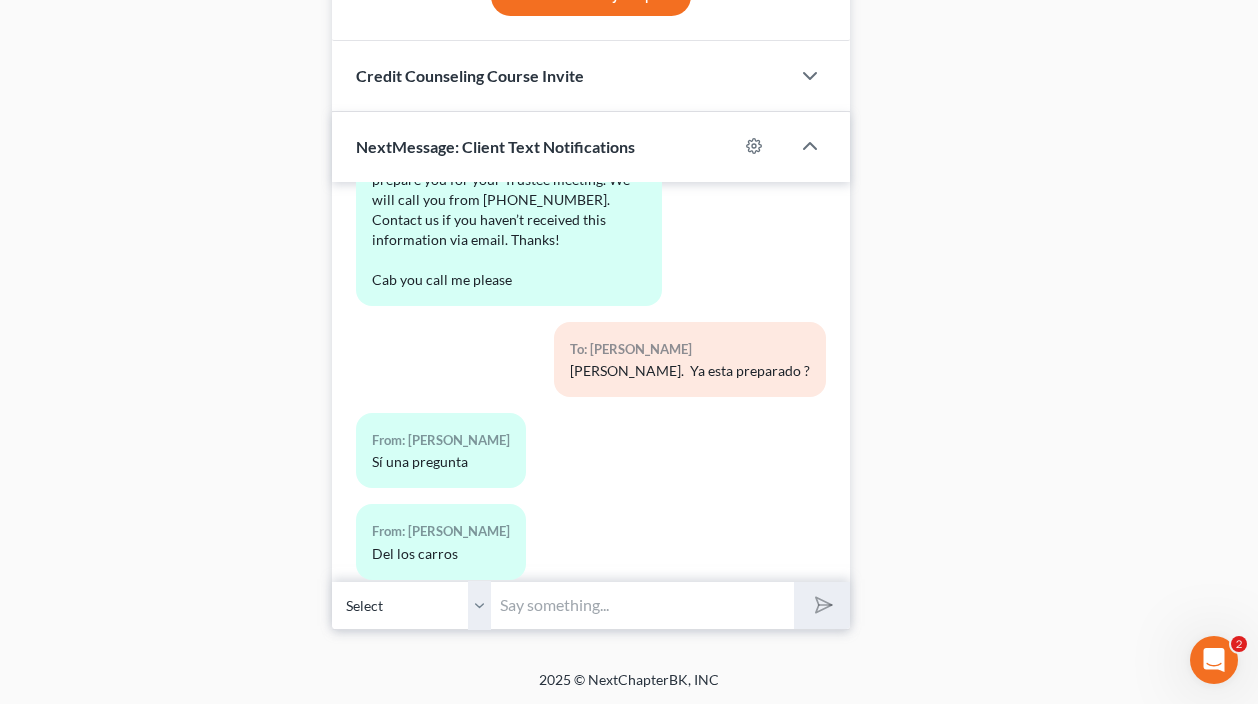 click at bounding box center [643, 605] 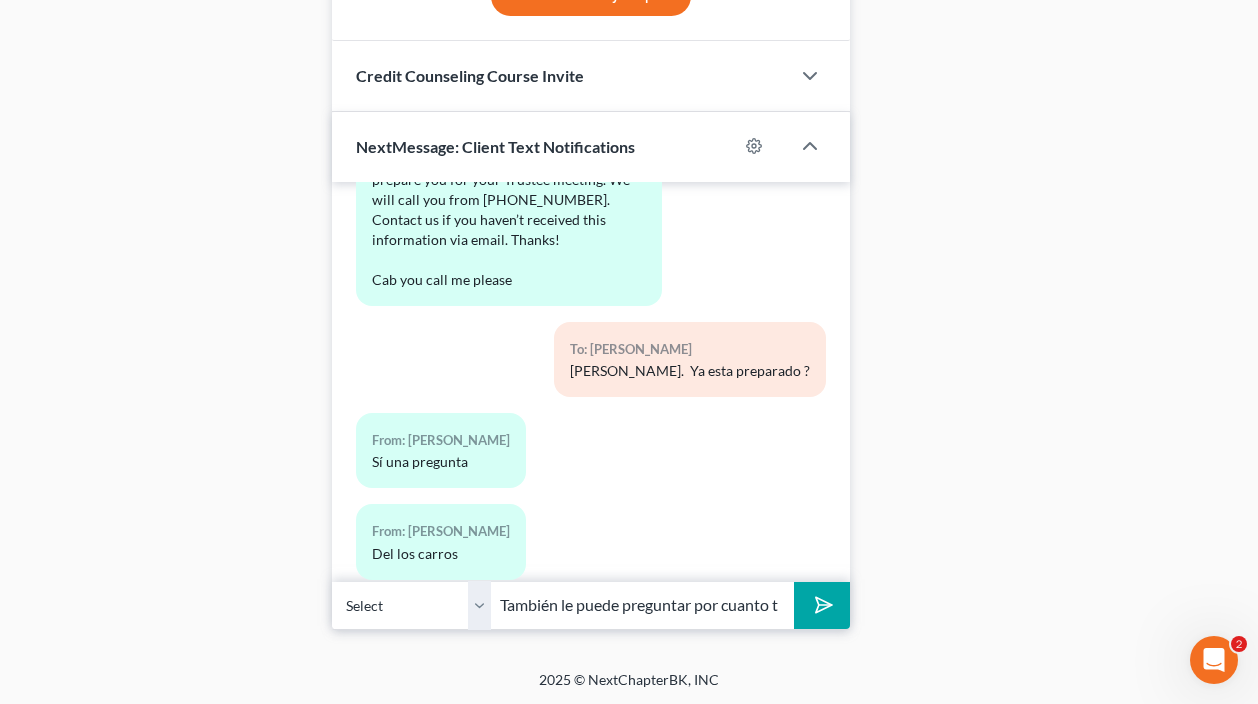 type on "También le puede preguntar por cuanto tiempo ha estado separado." 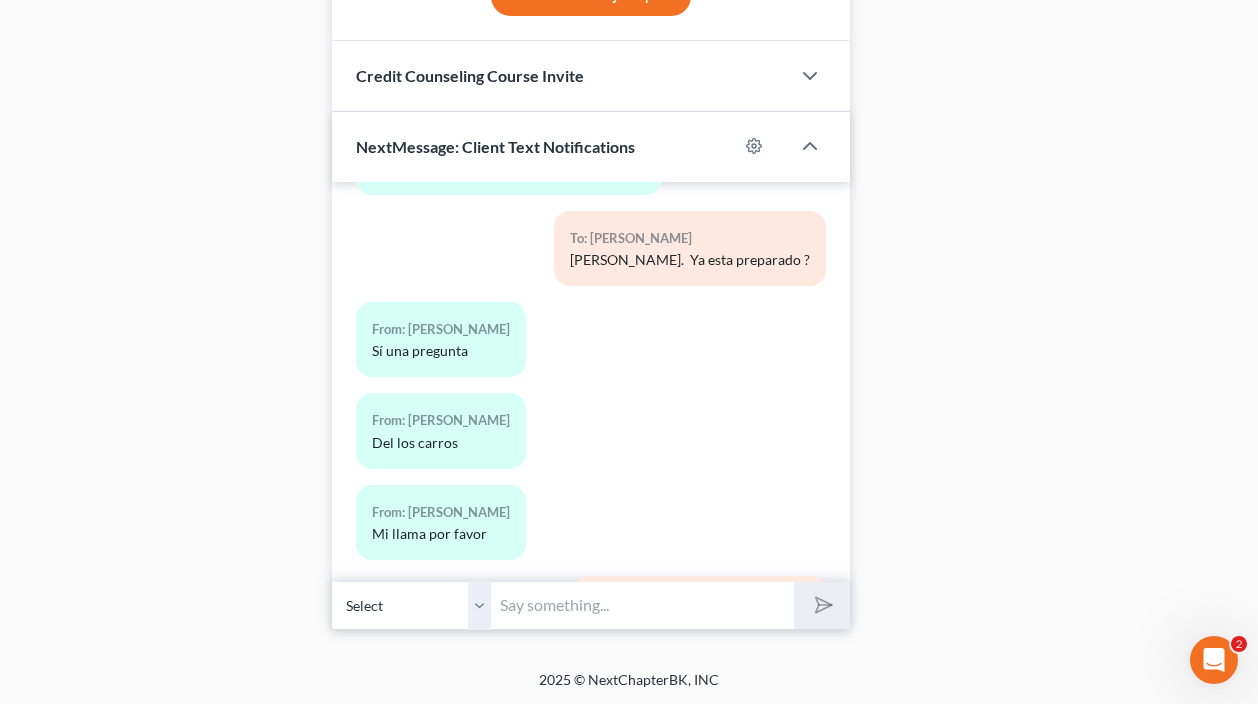 scroll, scrollTop: 11341, scrollLeft: 0, axis: vertical 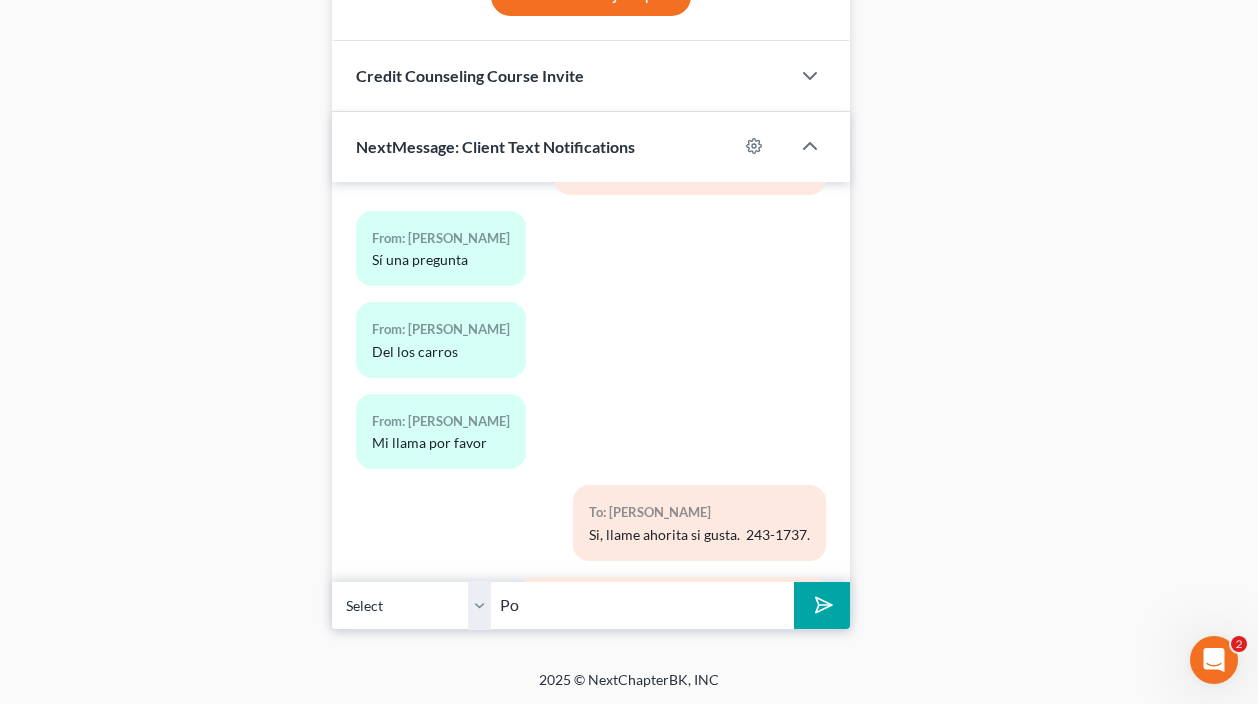 type on "P" 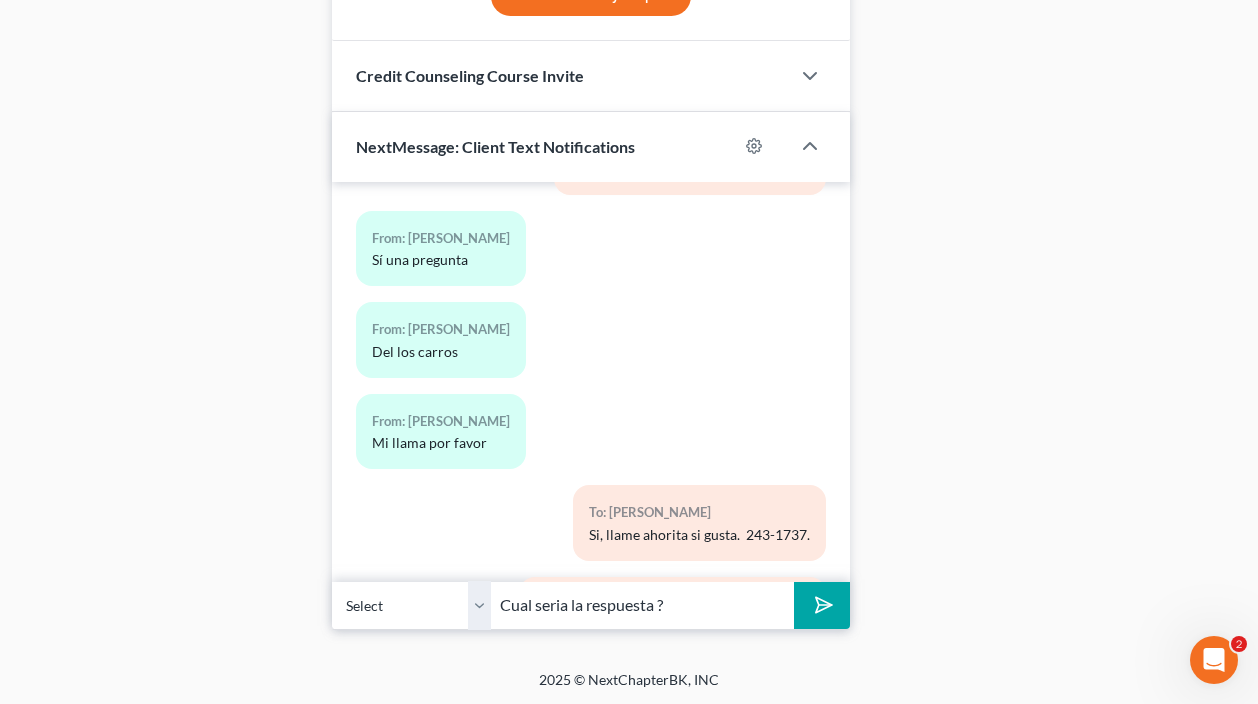 type on "Cual seria la respuesta ?" 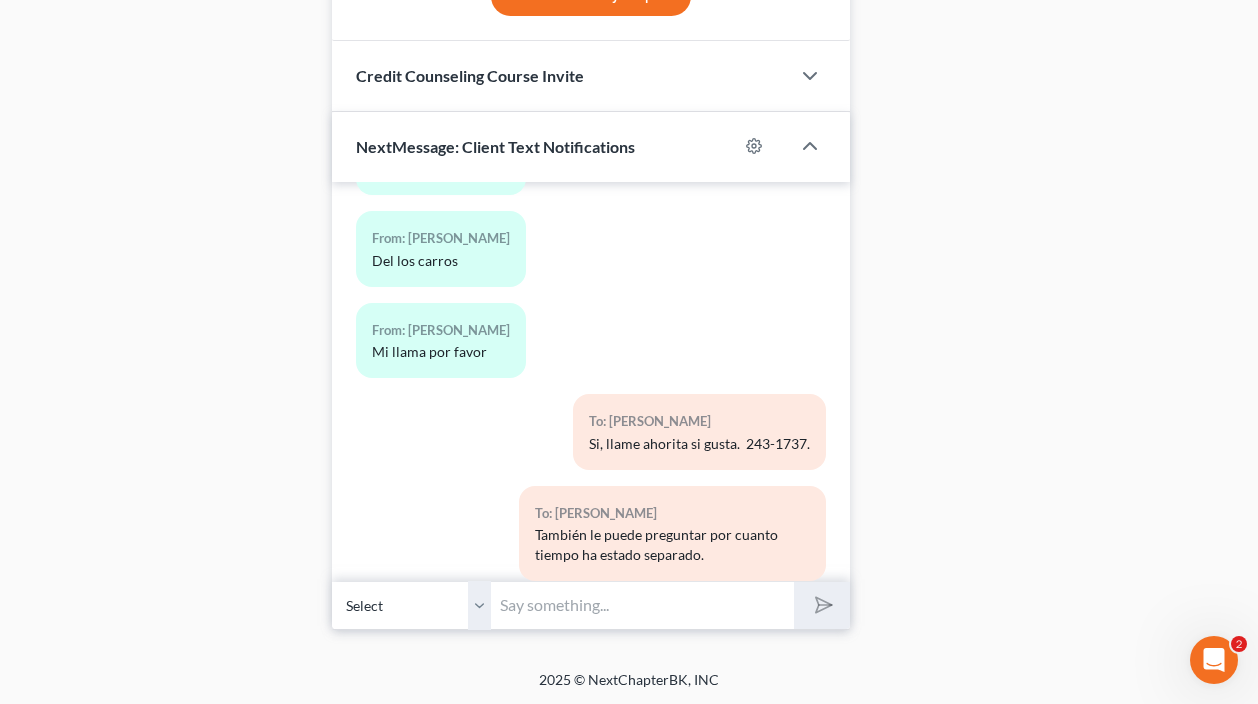 scroll, scrollTop: 11523, scrollLeft: 0, axis: vertical 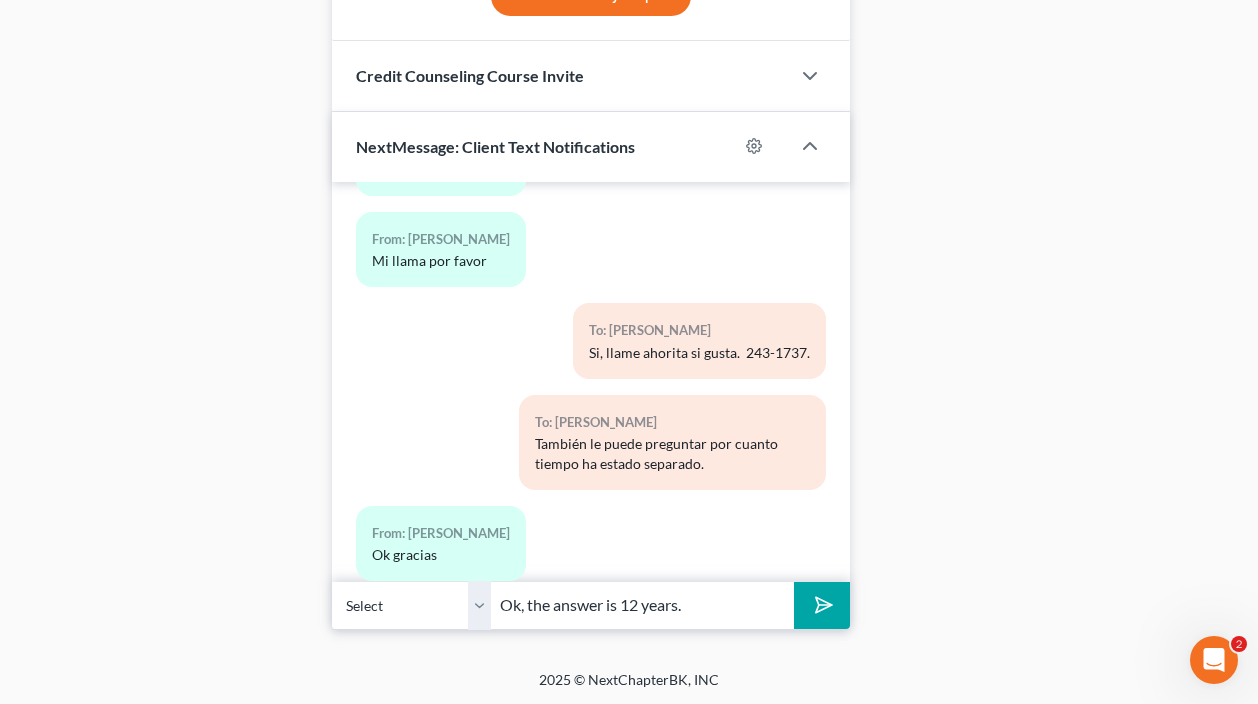 type on "Ok, the answer is 12 years." 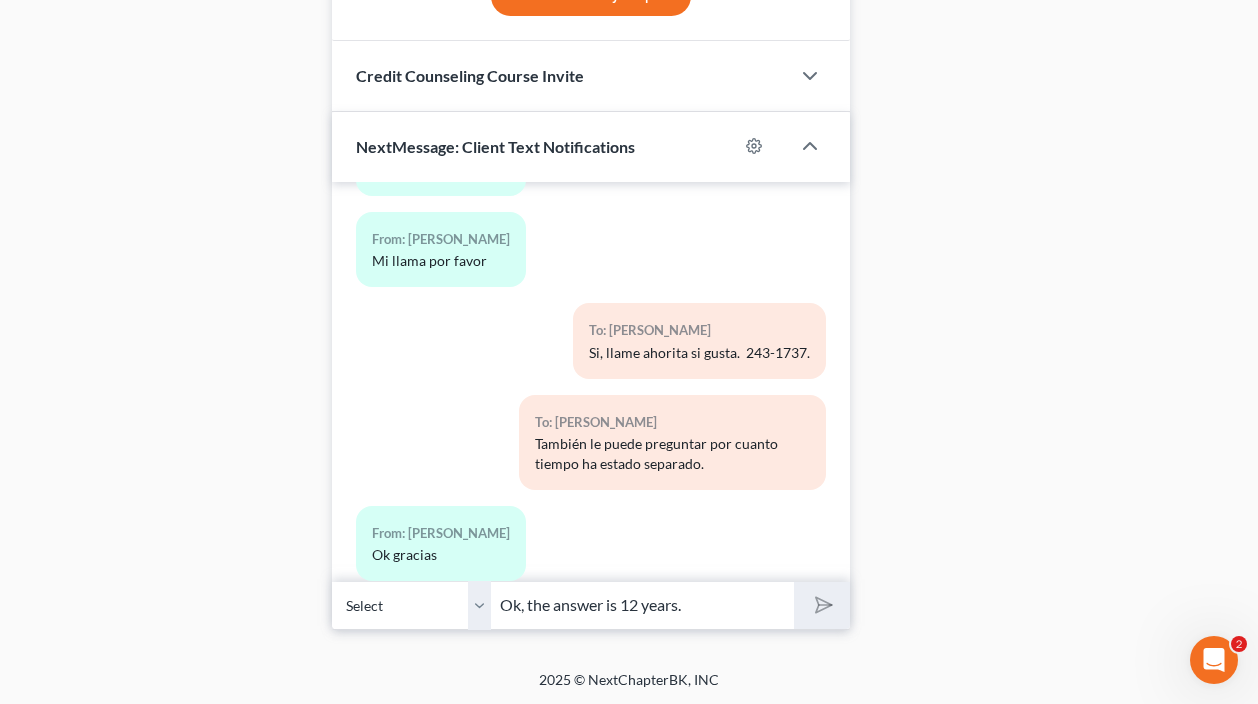 type 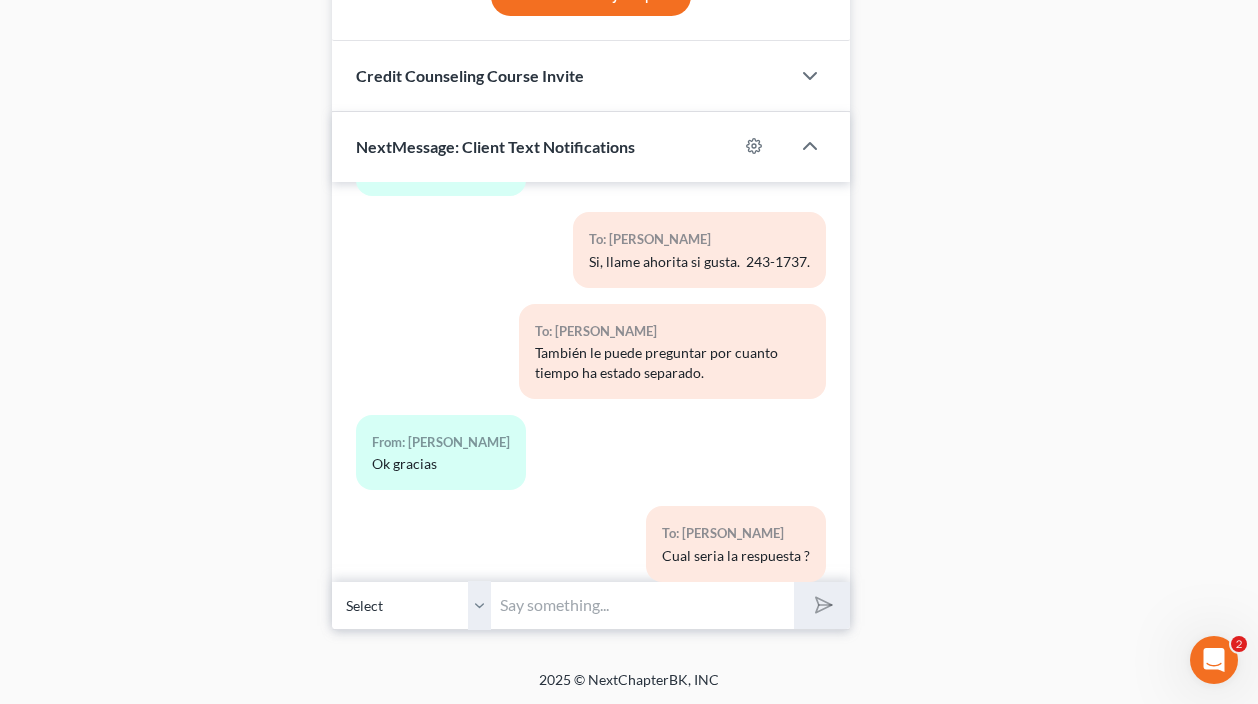 scroll, scrollTop: 11705, scrollLeft: 0, axis: vertical 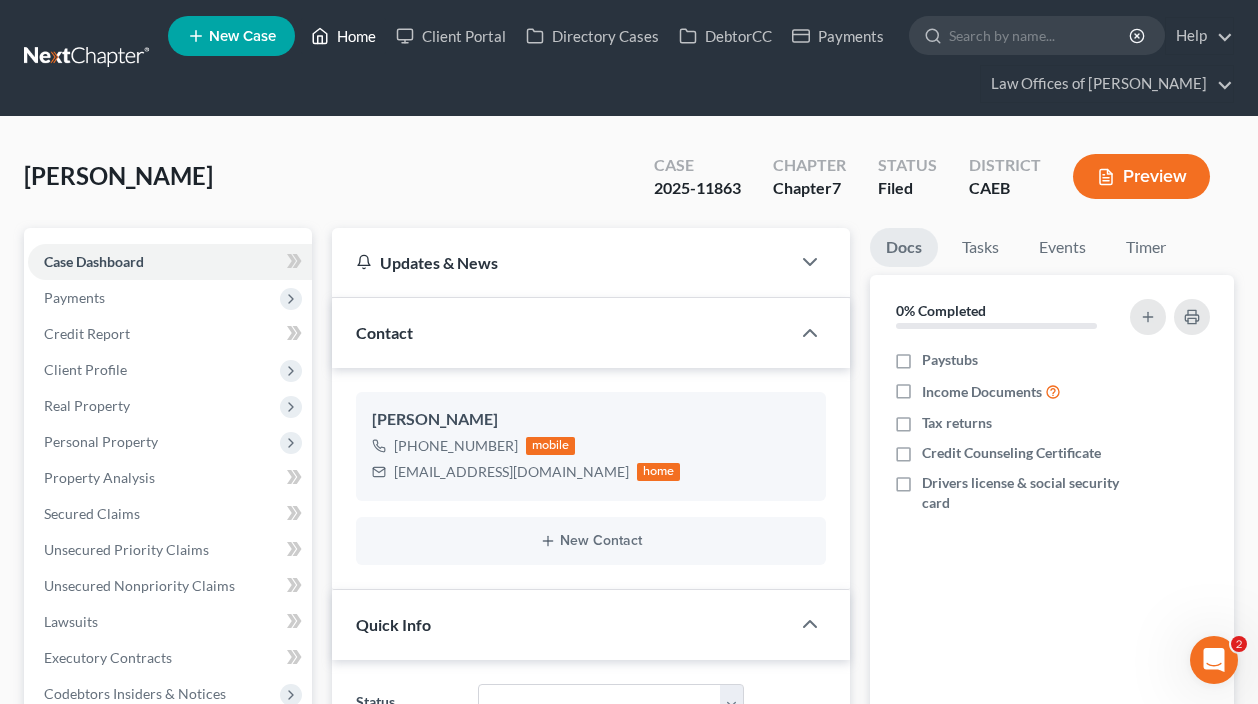 click on "Home" at bounding box center (343, 36) 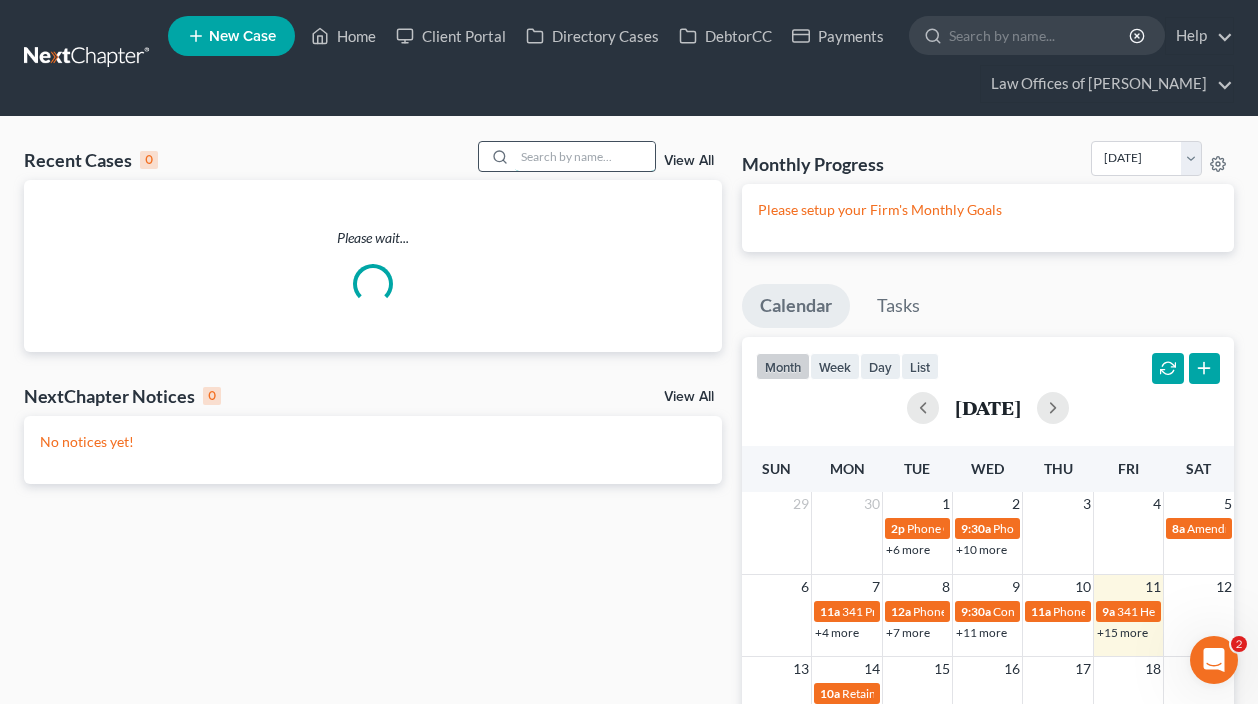 click at bounding box center [585, 156] 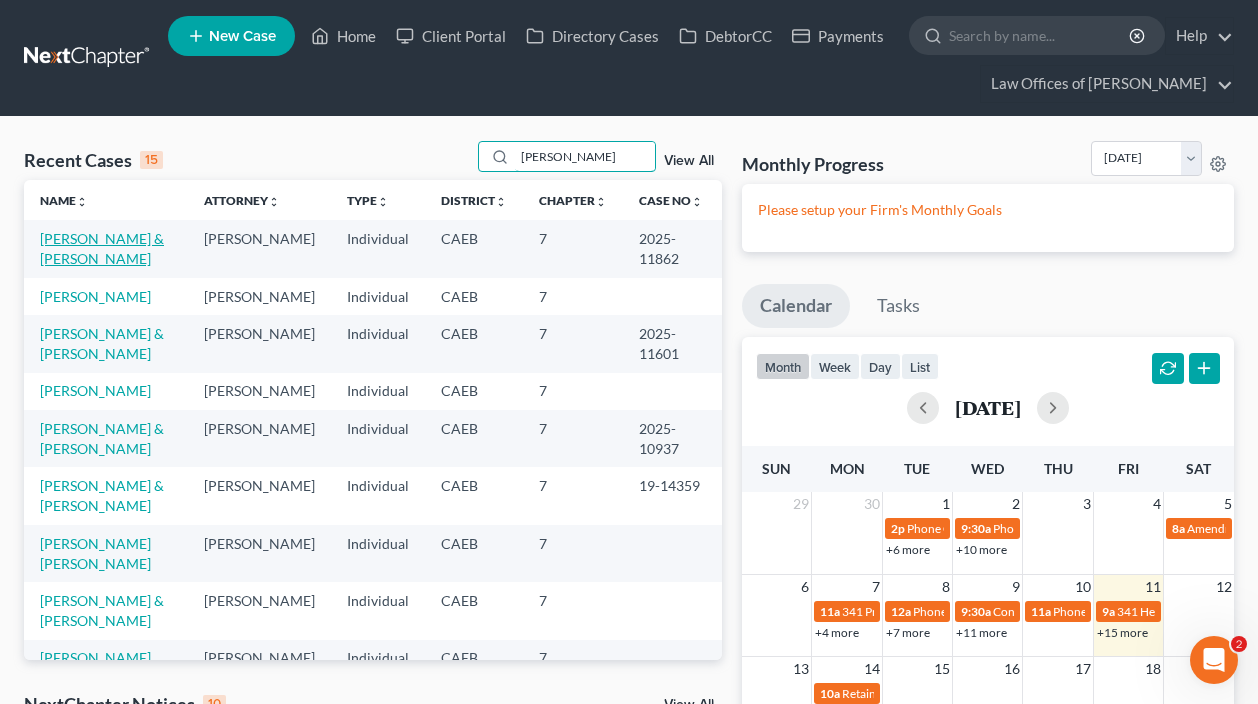 type on "[PERSON_NAME]" 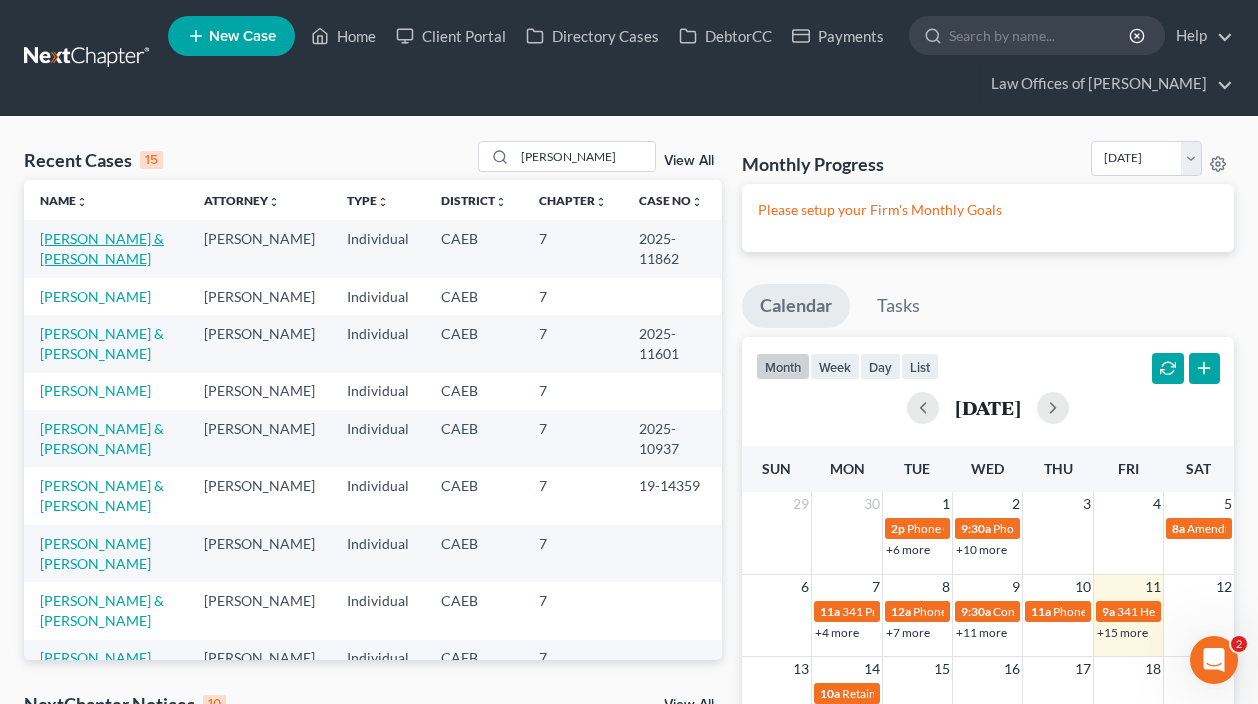 click on "[PERSON_NAME] & [PERSON_NAME]" at bounding box center [102, 248] 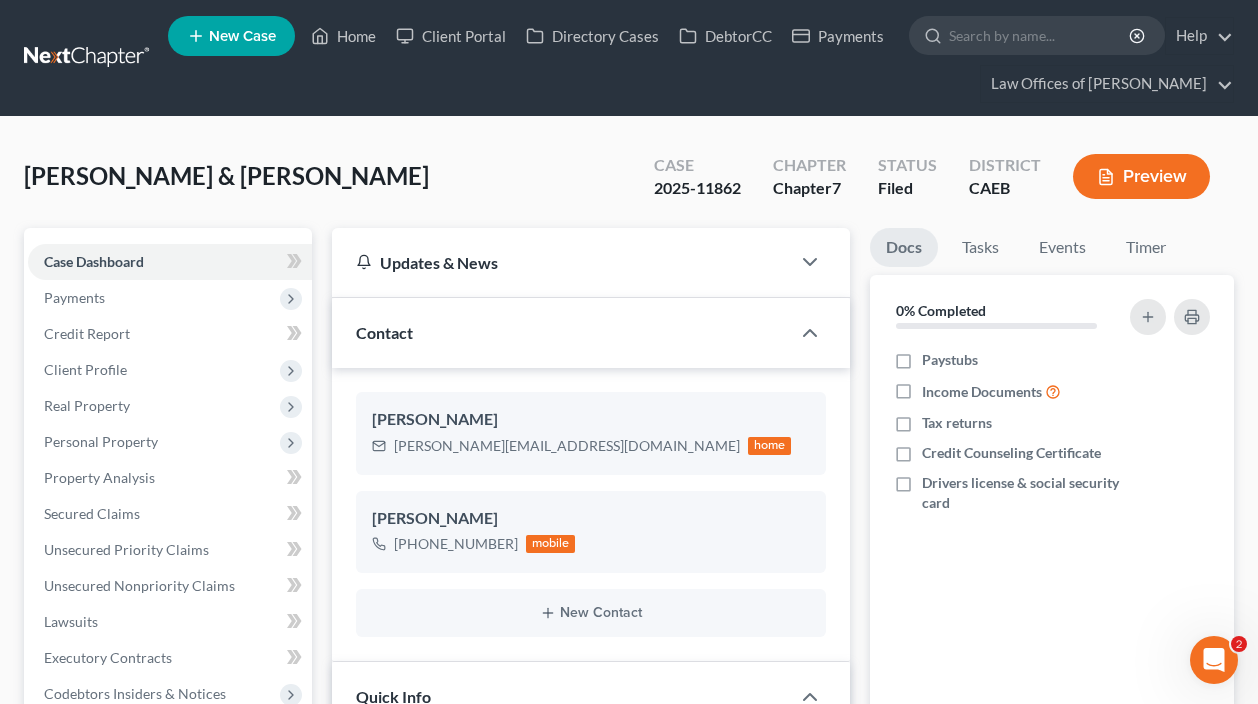 scroll, scrollTop: 1440, scrollLeft: 0, axis: vertical 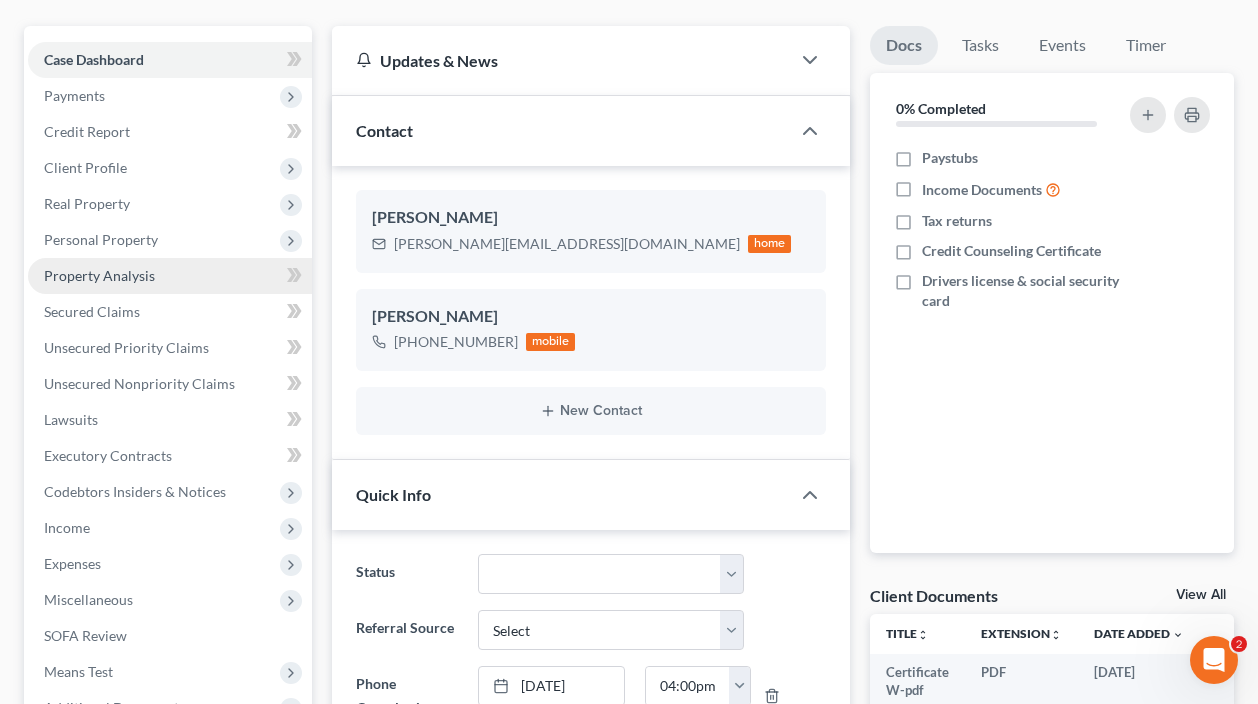 click on "Property Analysis" at bounding box center [170, 276] 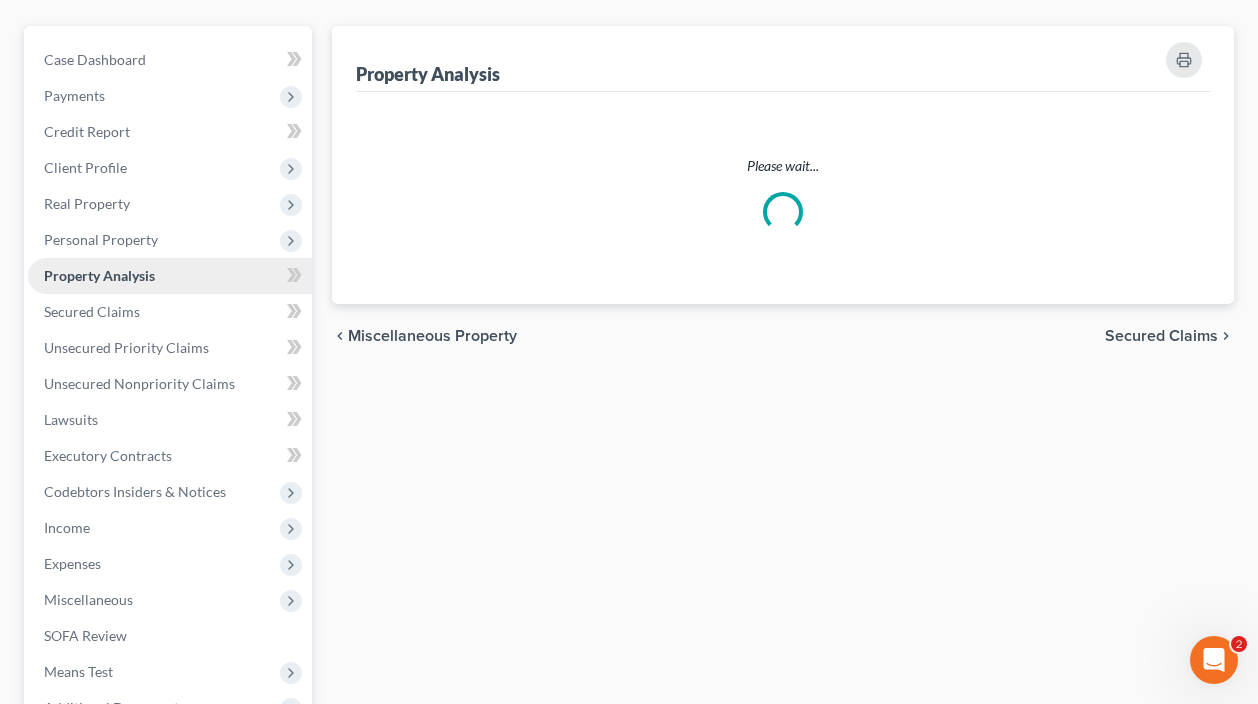 scroll, scrollTop: 0, scrollLeft: 0, axis: both 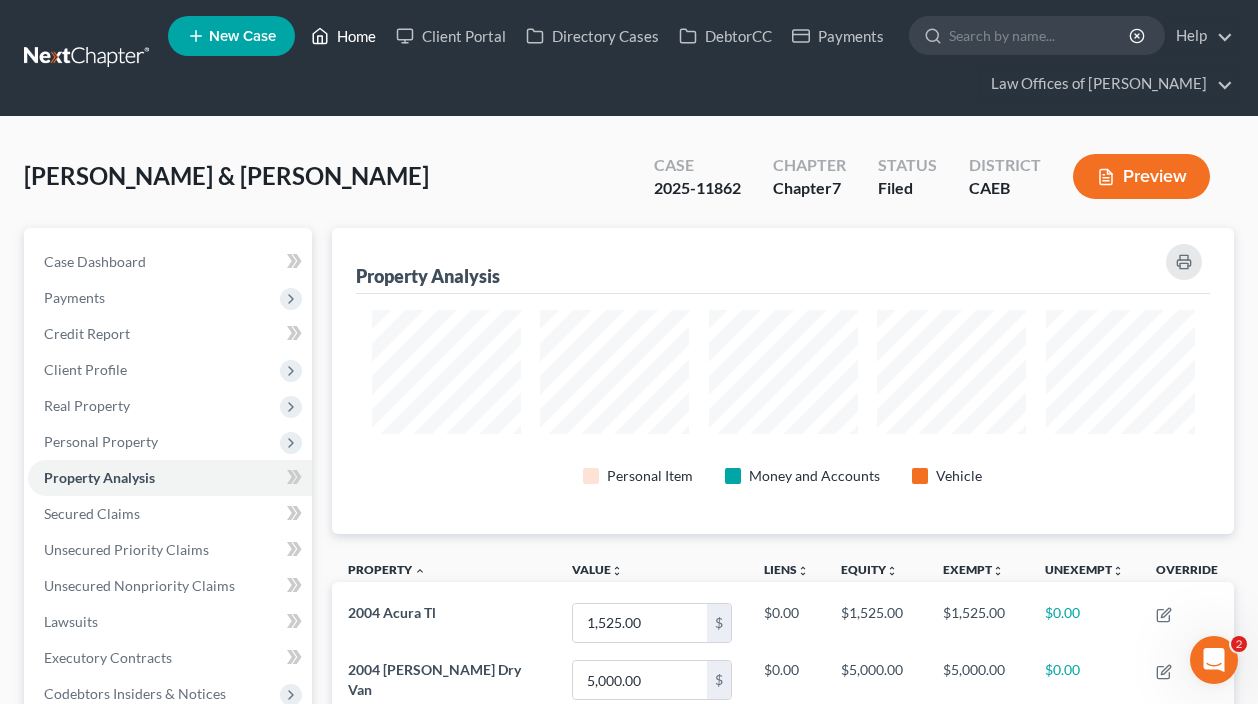 click on "Home" at bounding box center (343, 36) 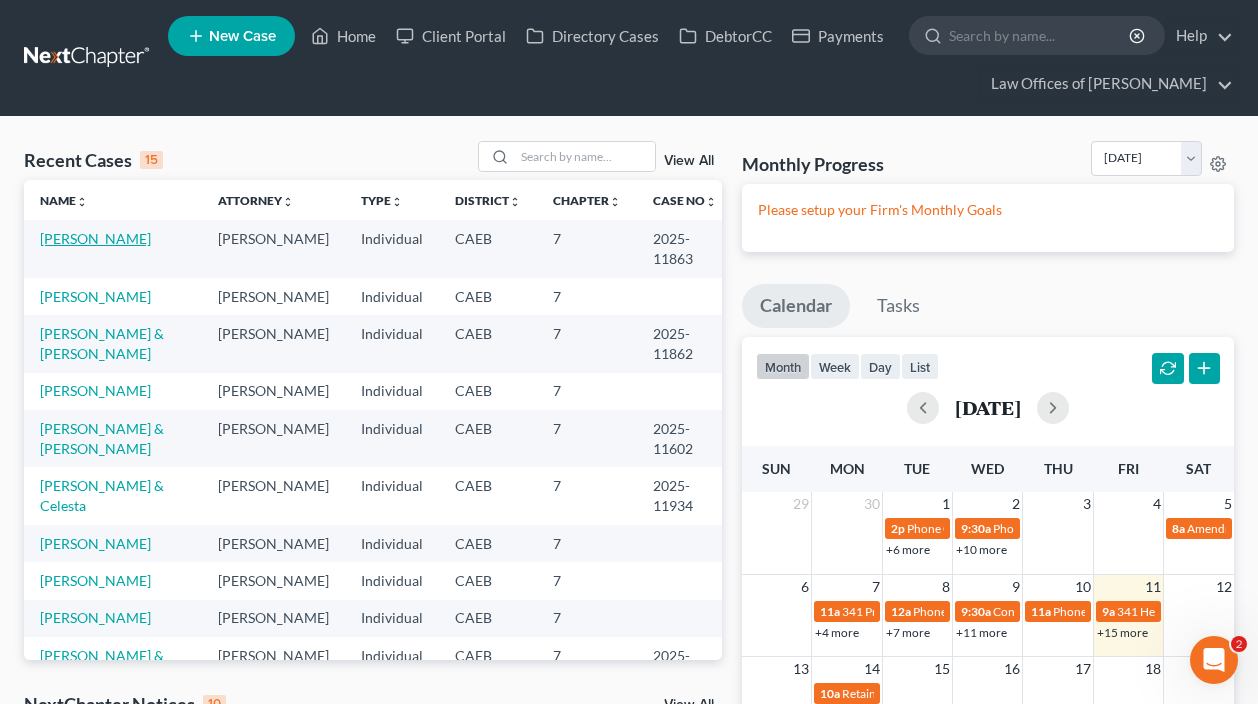click on "[PERSON_NAME]" at bounding box center (95, 238) 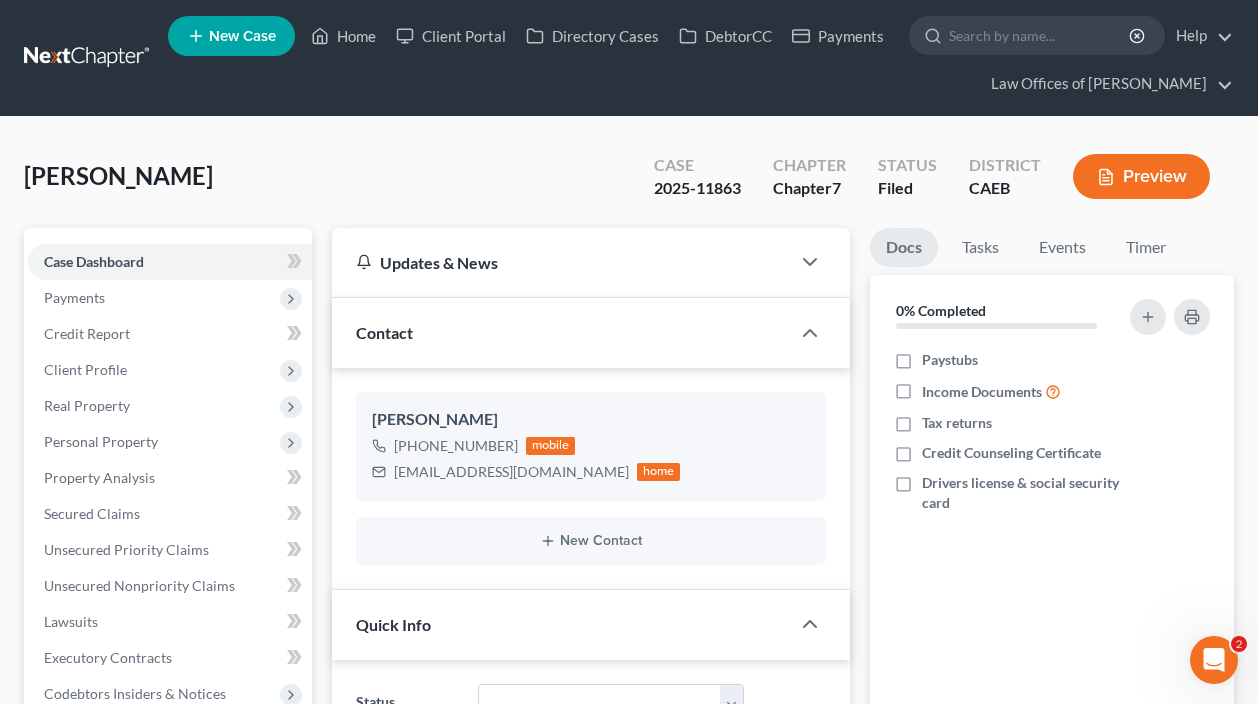 scroll, scrollTop: 750, scrollLeft: 0, axis: vertical 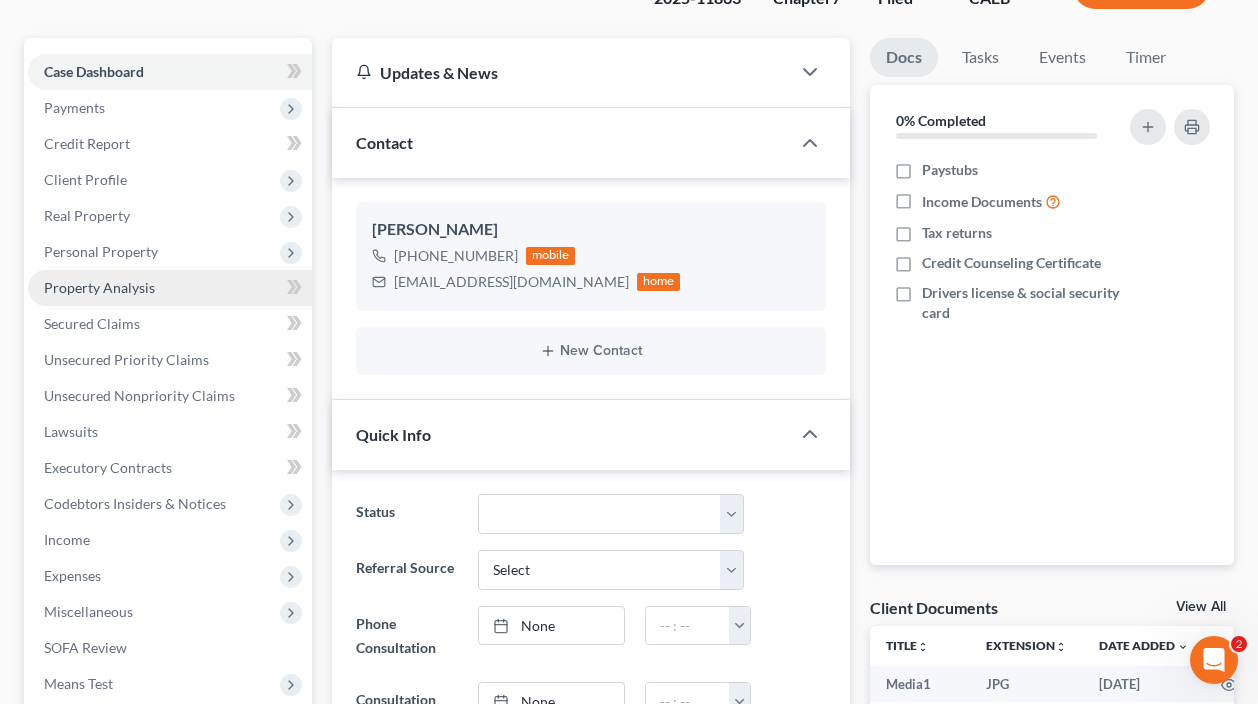 click on "Property Analysis" at bounding box center (170, 288) 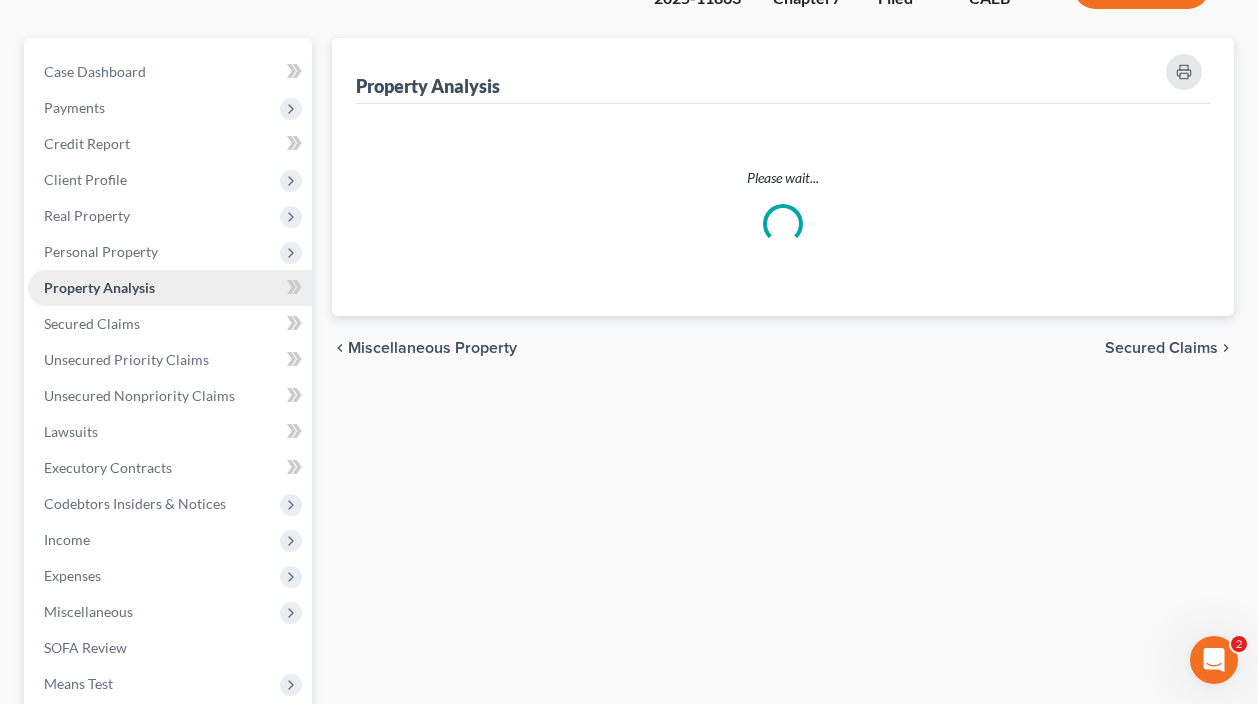 scroll, scrollTop: 0, scrollLeft: 0, axis: both 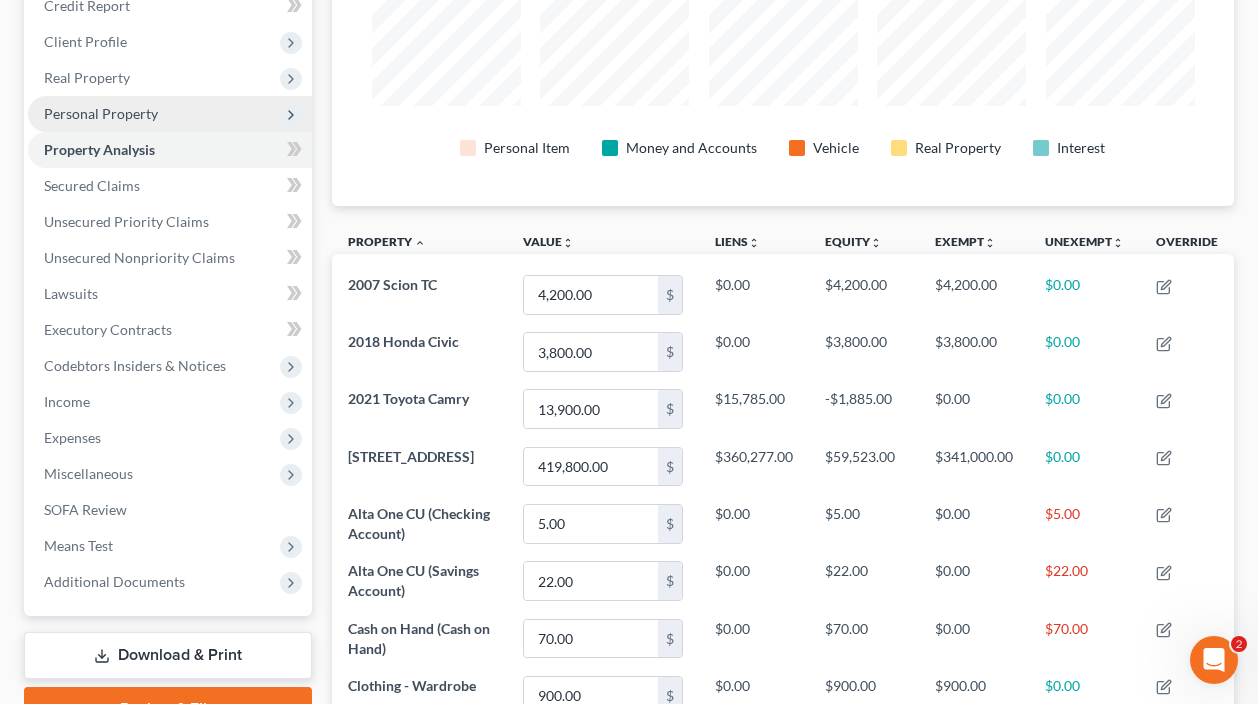 click on "Personal Property" at bounding box center (170, 114) 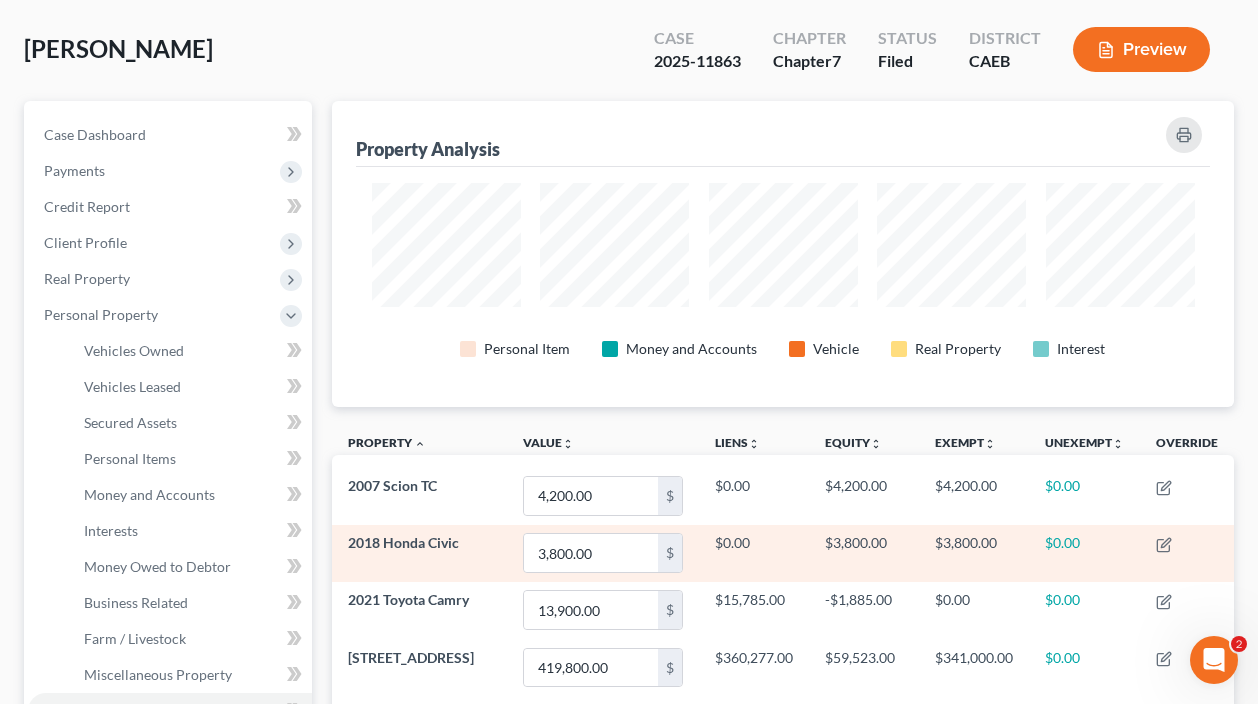 scroll, scrollTop: 127, scrollLeft: 0, axis: vertical 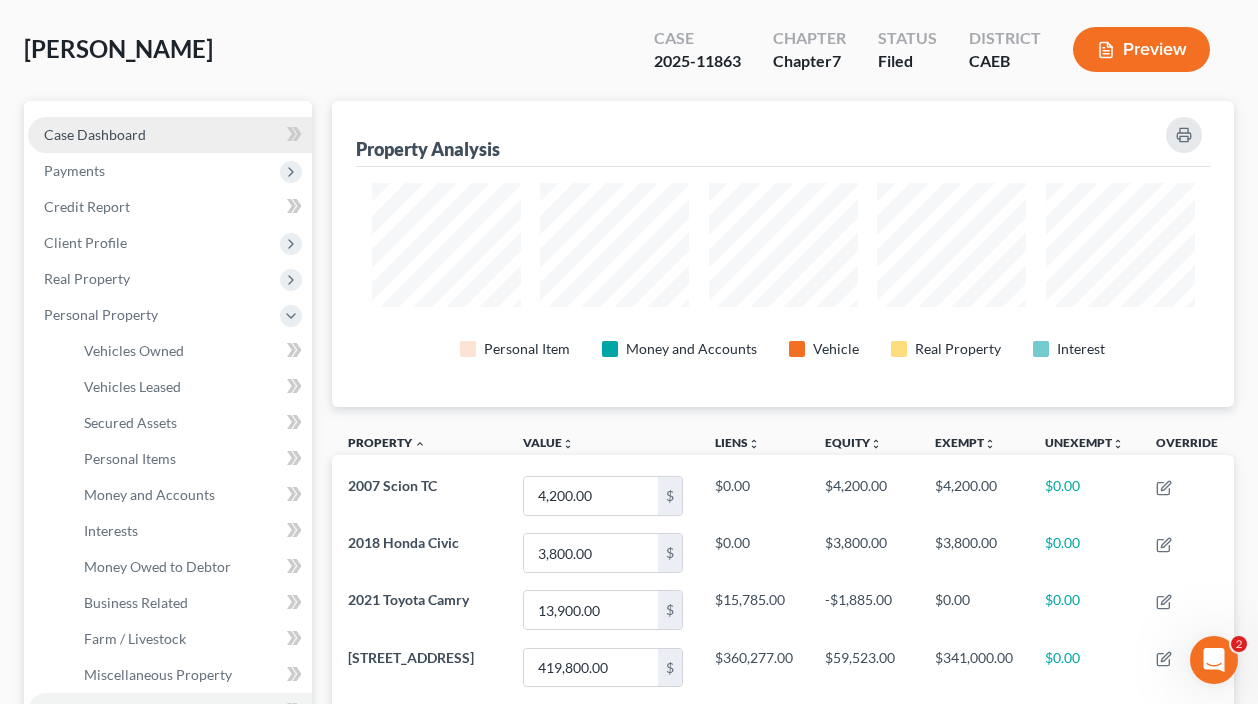 click on "Case Dashboard" at bounding box center (170, 135) 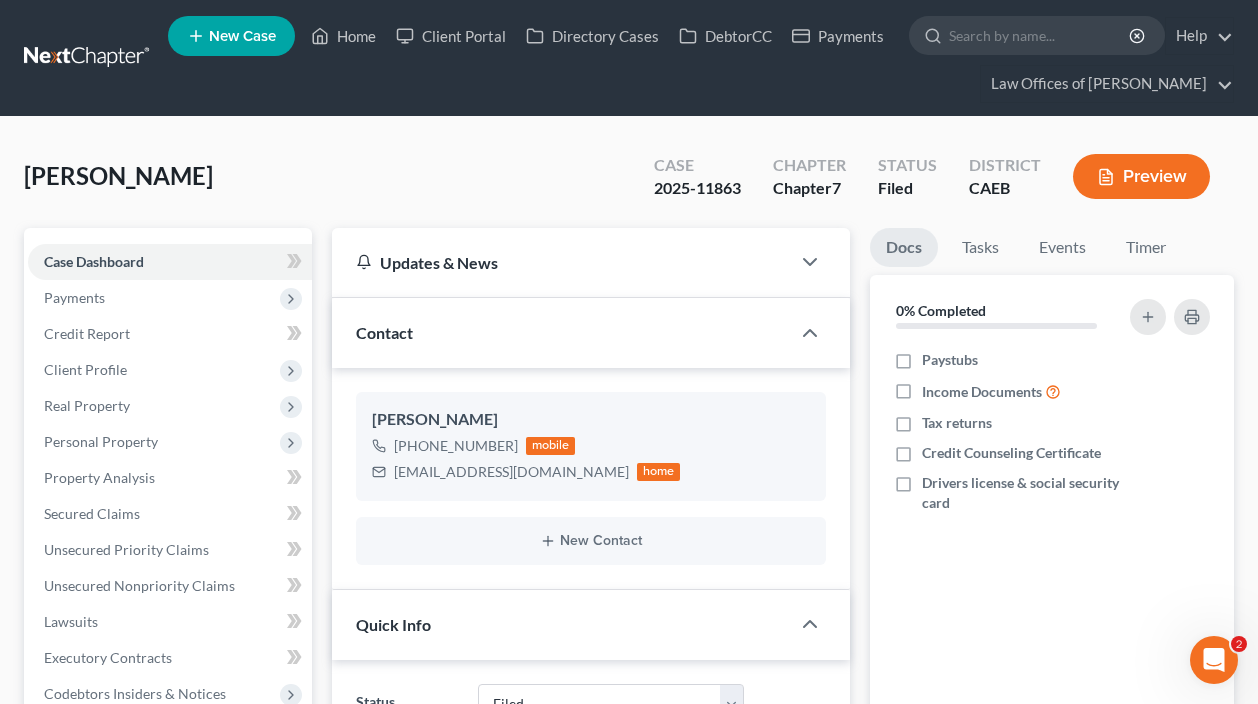 scroll, scrollTop: -4, scrollLeft: 0, axis: vertical 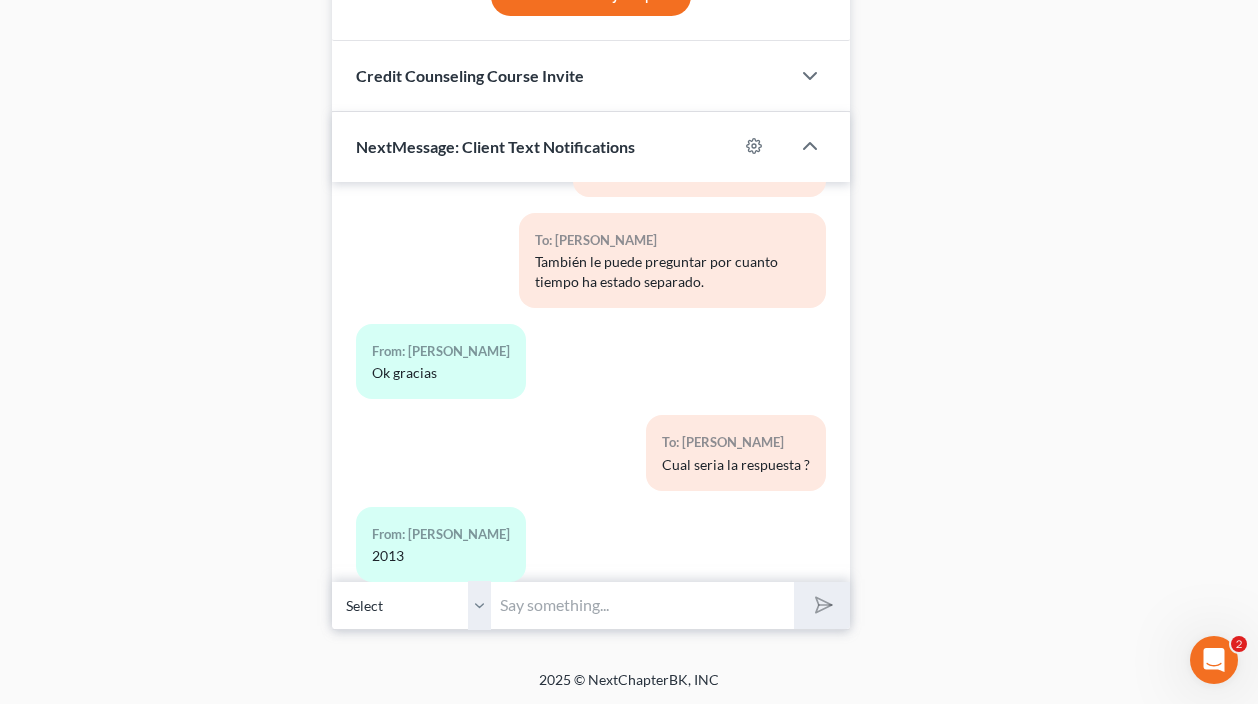 click at bounding box center (643, 605) 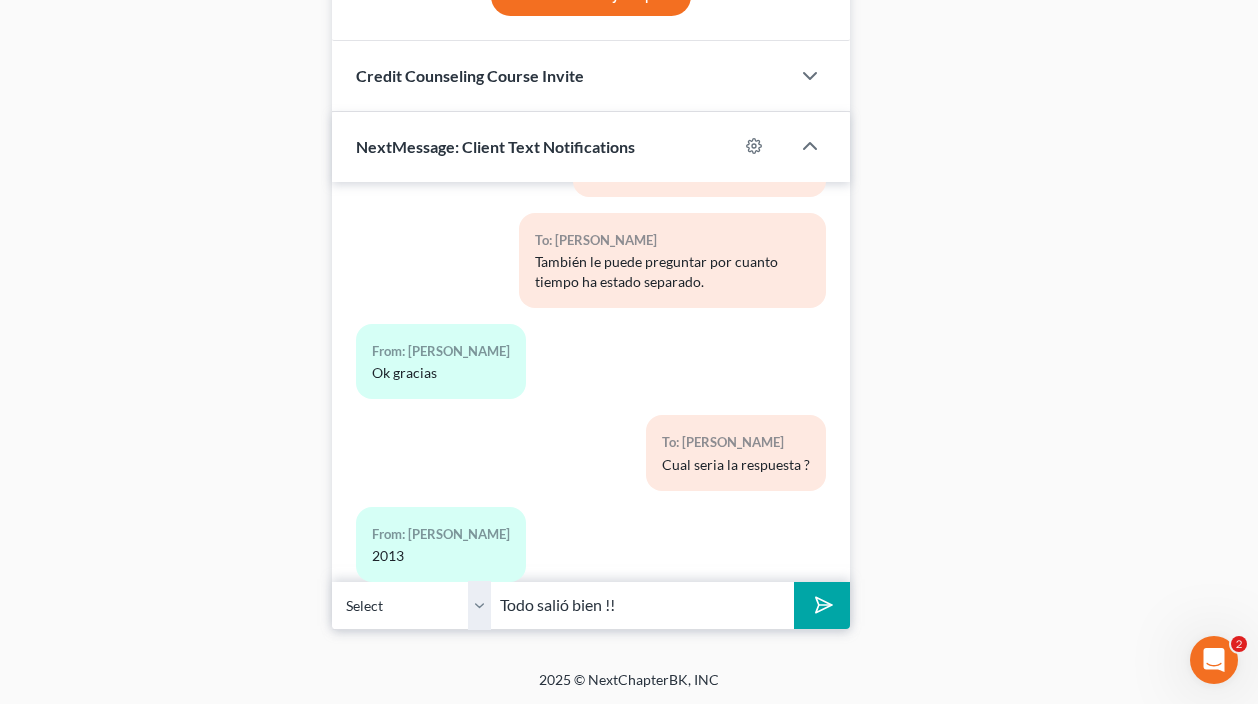 type on "Todo salió bien !!" 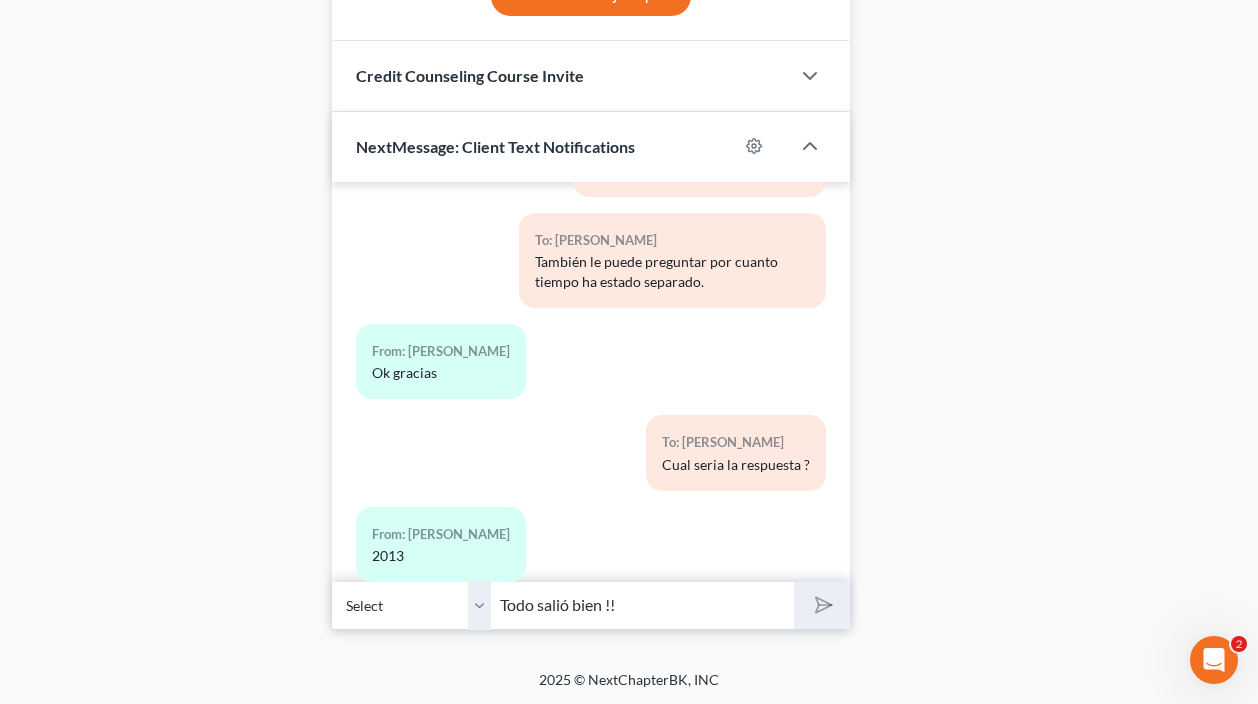type 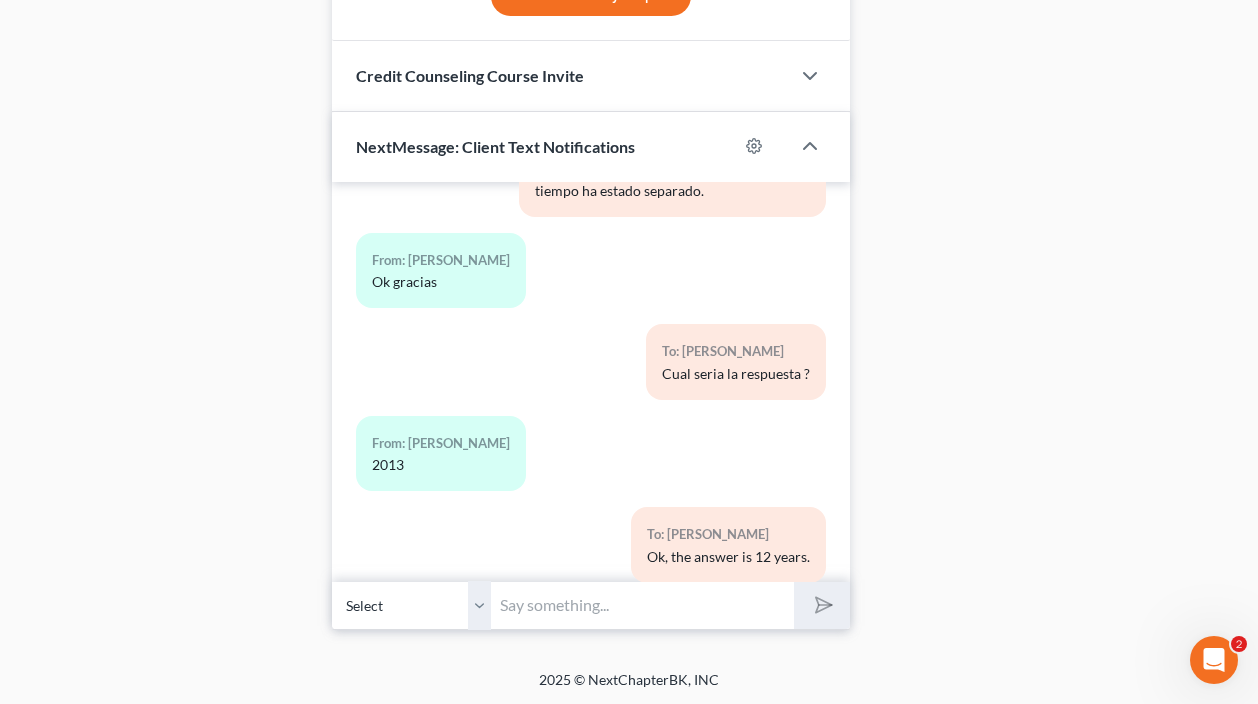 scroll, scrollTop: 11887, scrollLeft: 0, axis: vertical 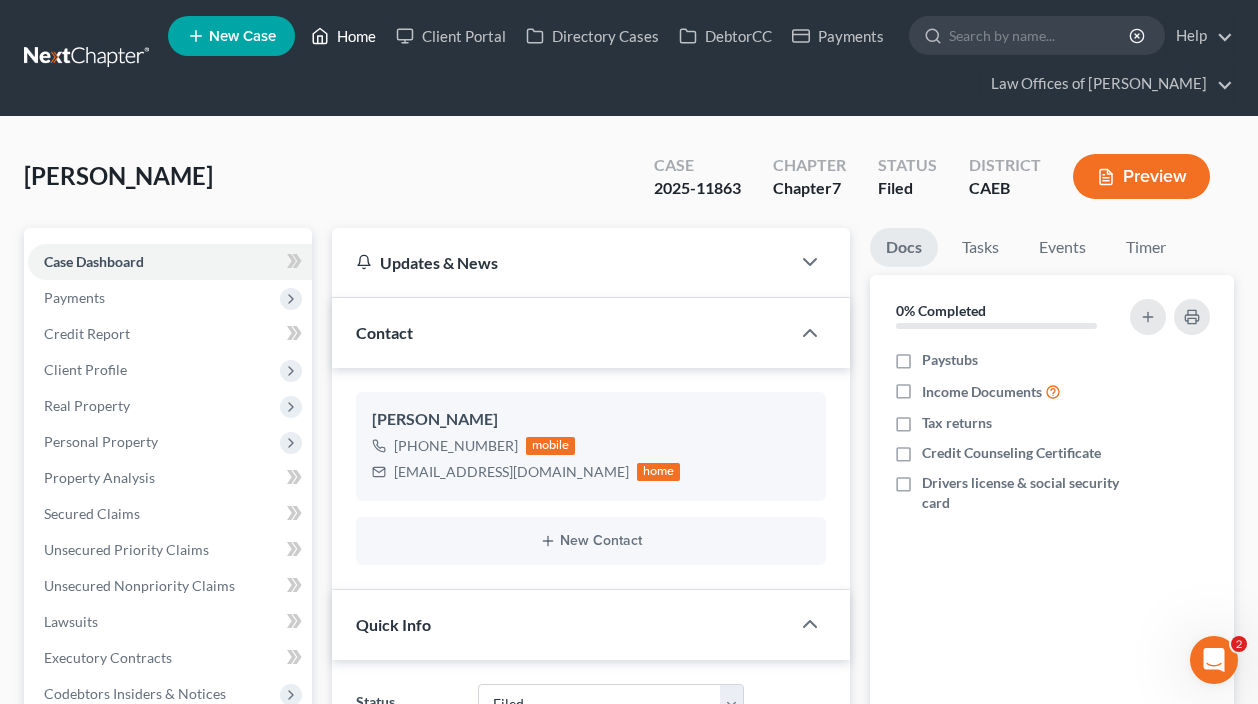 click on "Home" at bounding box center (343, 36) 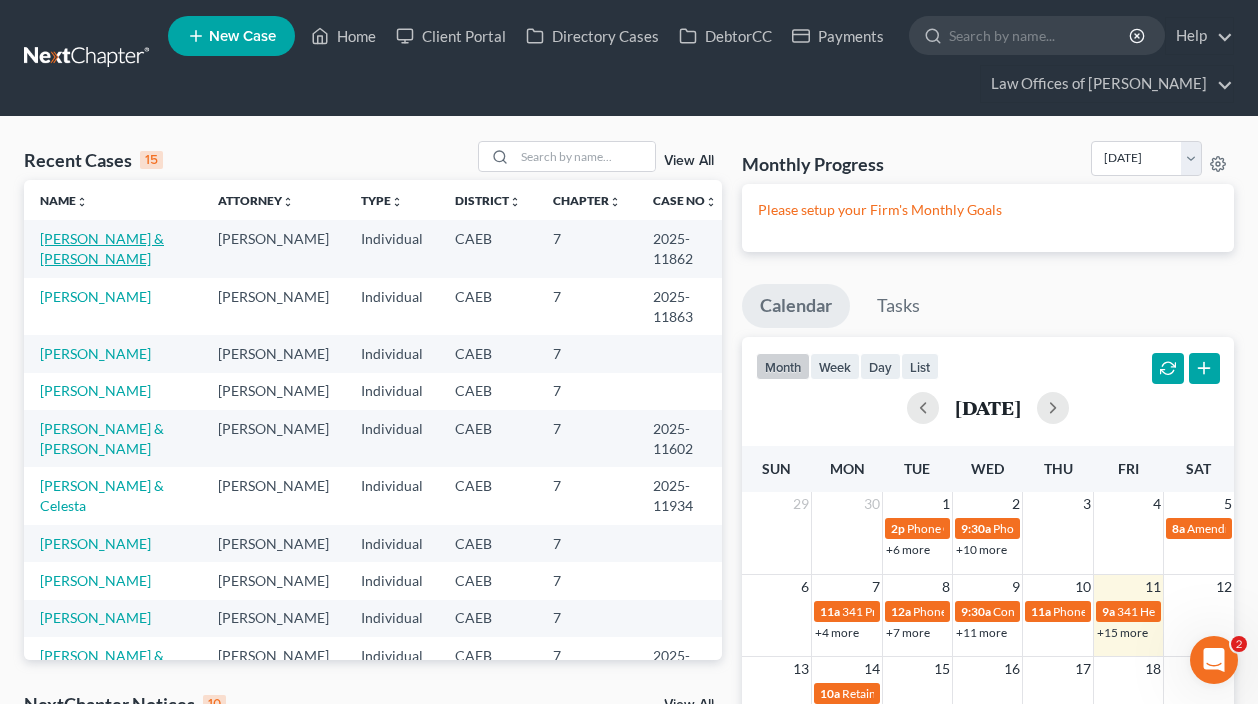 click on "[PERSON_NAME] & [PERSON_NAME]" at bounding box center [102, 248] 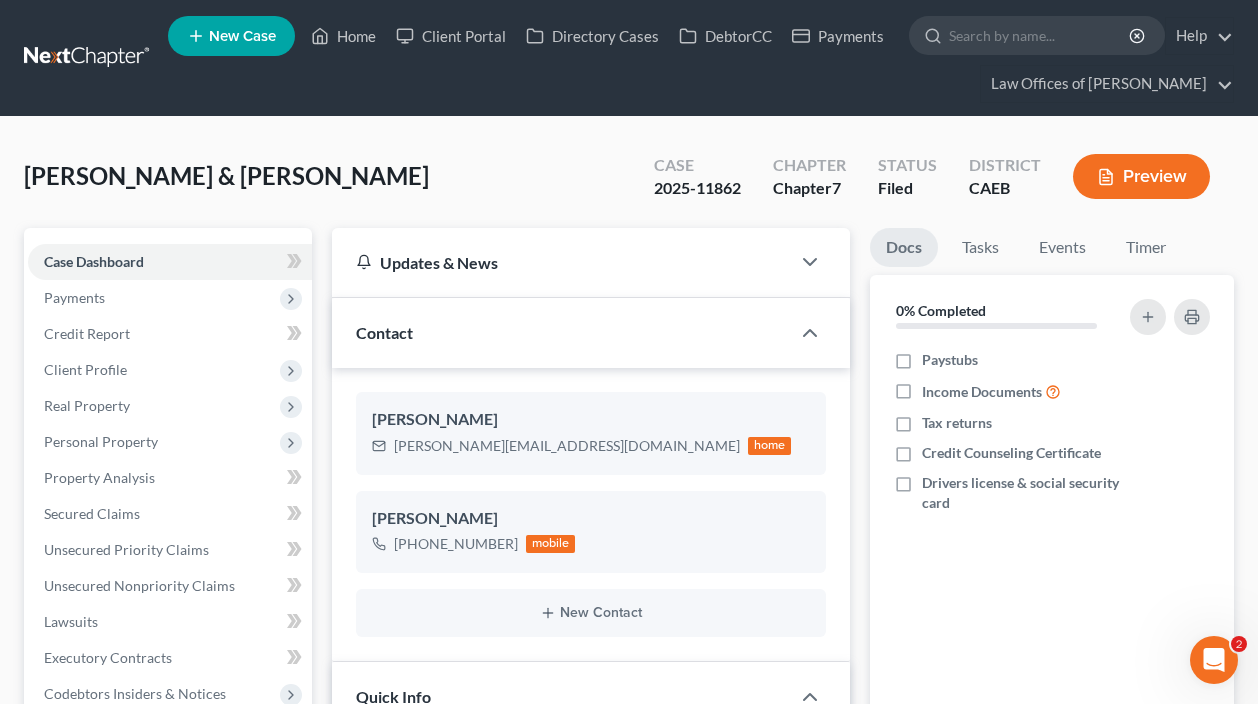 scroll, scrollTop: 1440, scrollLeft: 0, axis: vertical 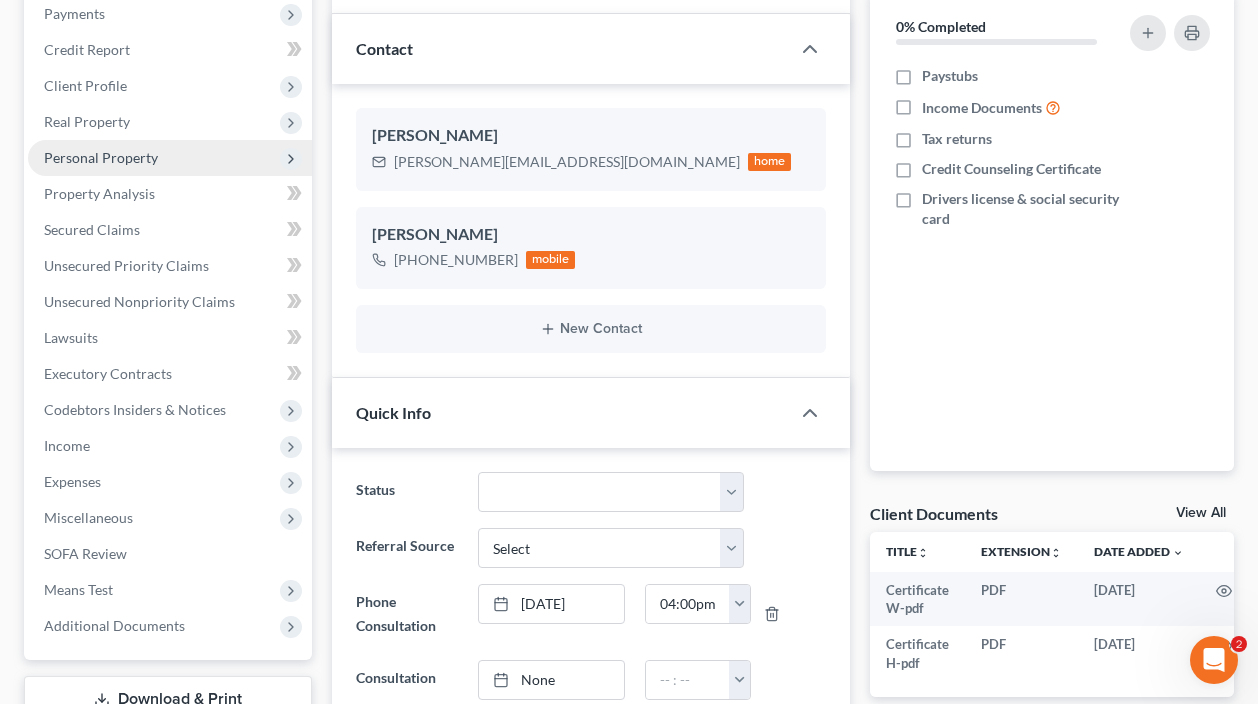click on "Personal Property" at bounding box center [170, 158] 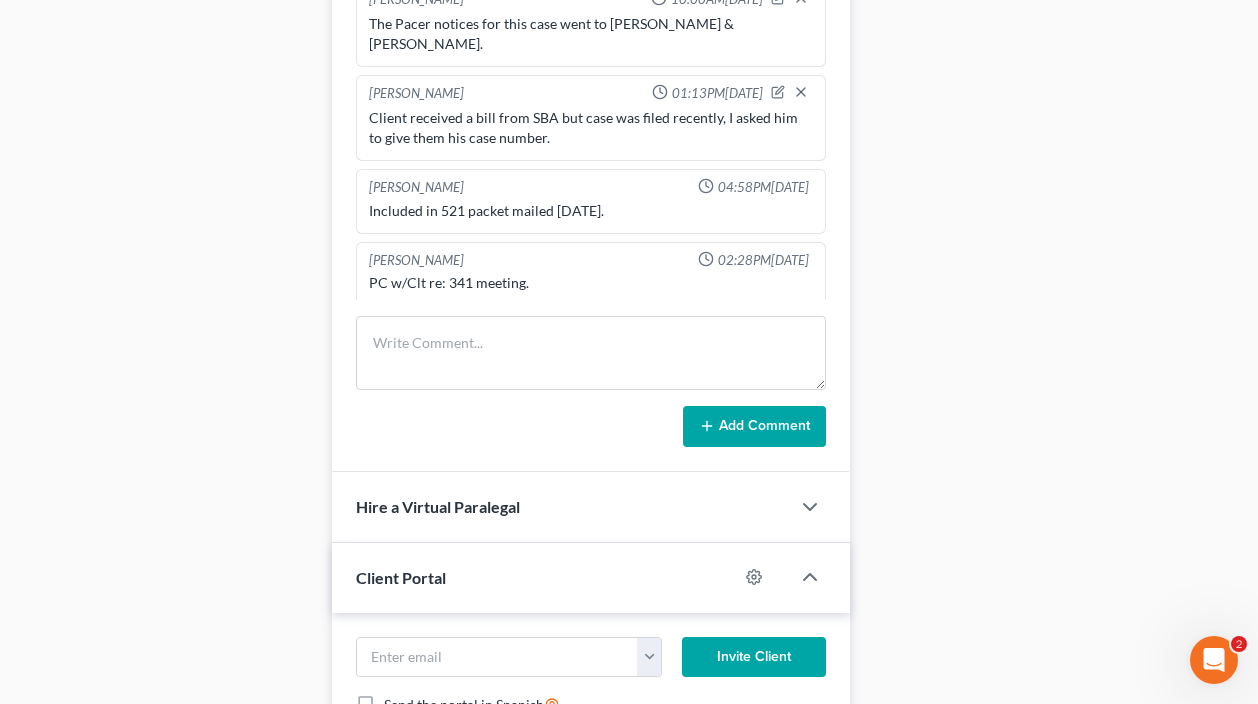 scroll, scrollTop: 1555, scrollLeft: 0, axis: vertical 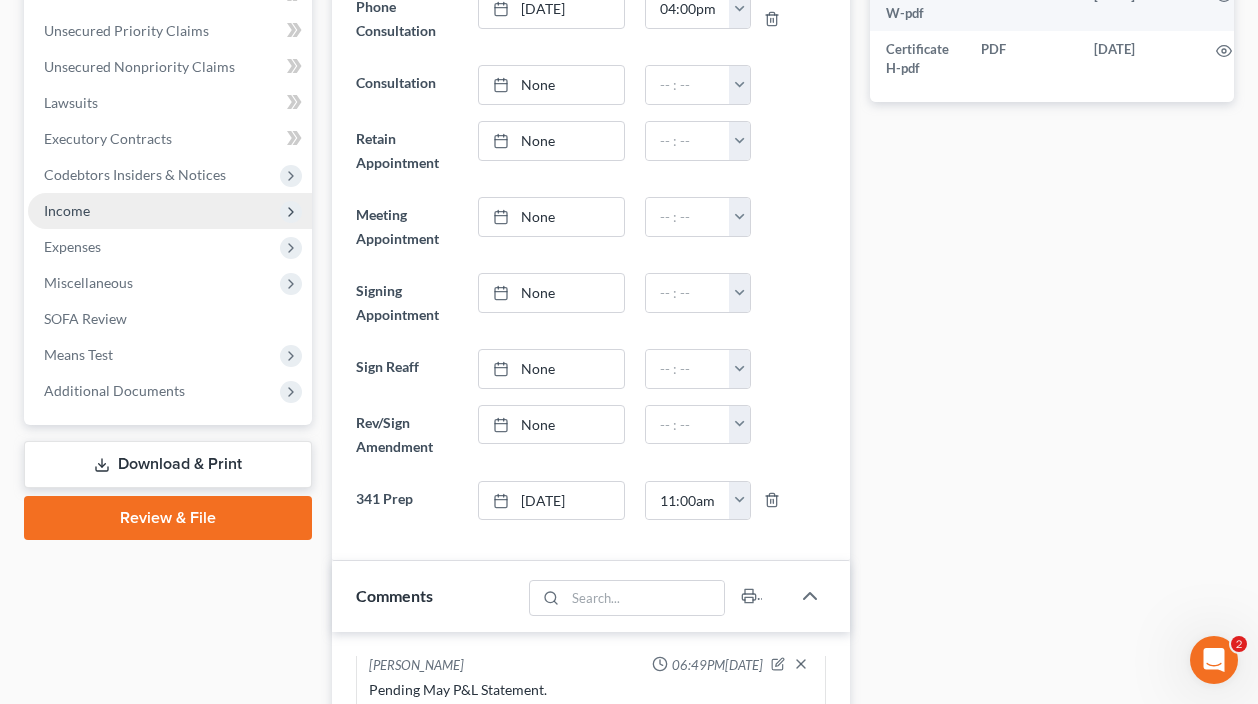 click on "Income" at bounding box center (170, 211) 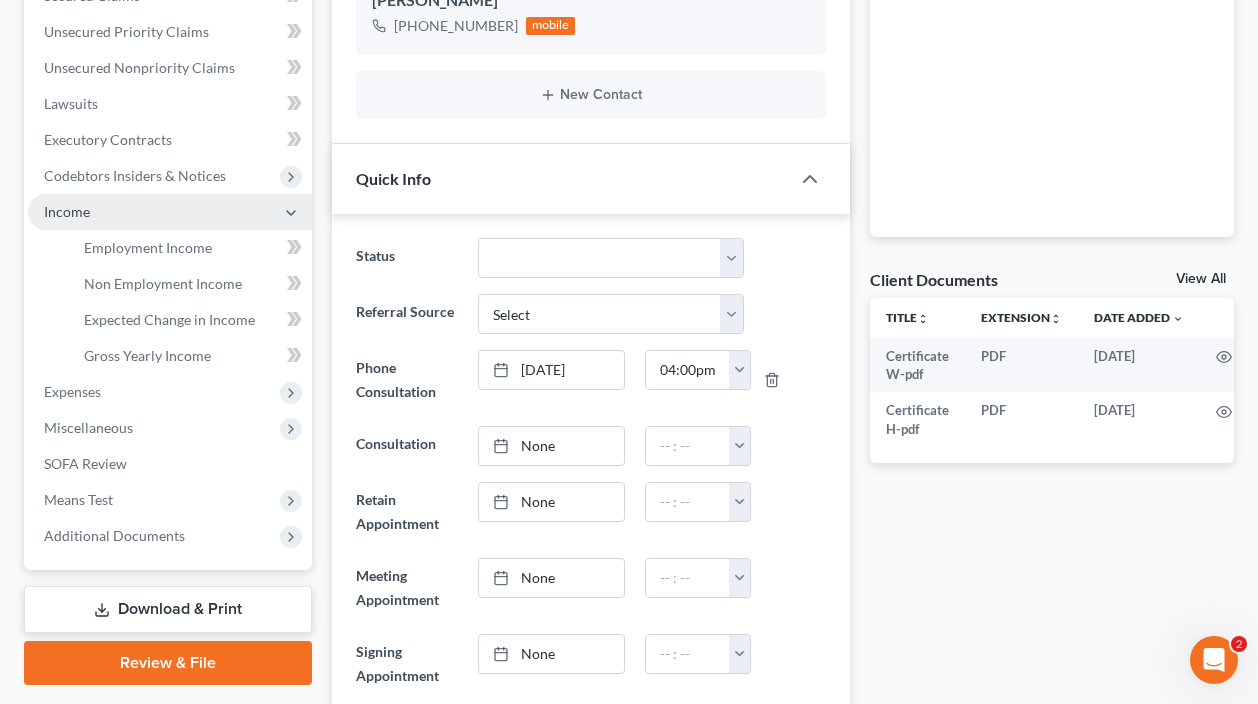 scroll, scrollTop: 515, scrollLeft: 0, axis: vertical 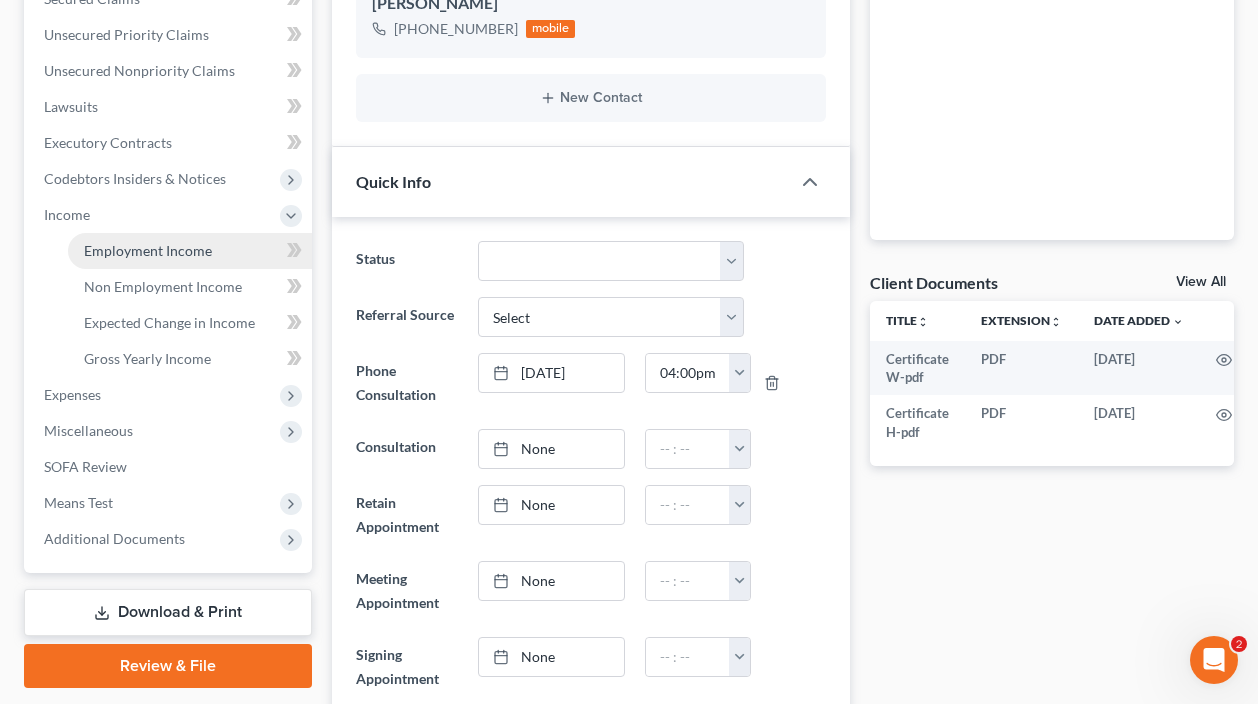 click on "Employment Income" at bounding box center [148, 250] 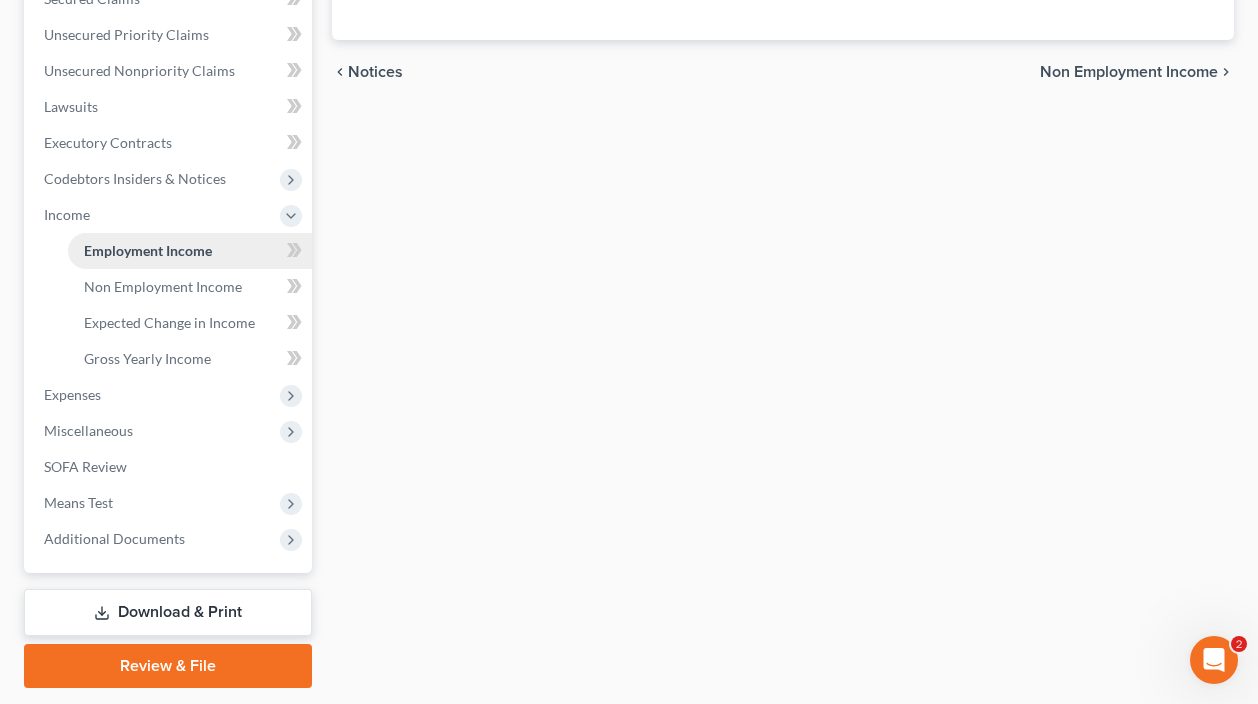 scroll, scrollTop: 0, scrollLeft: 0, axis: both 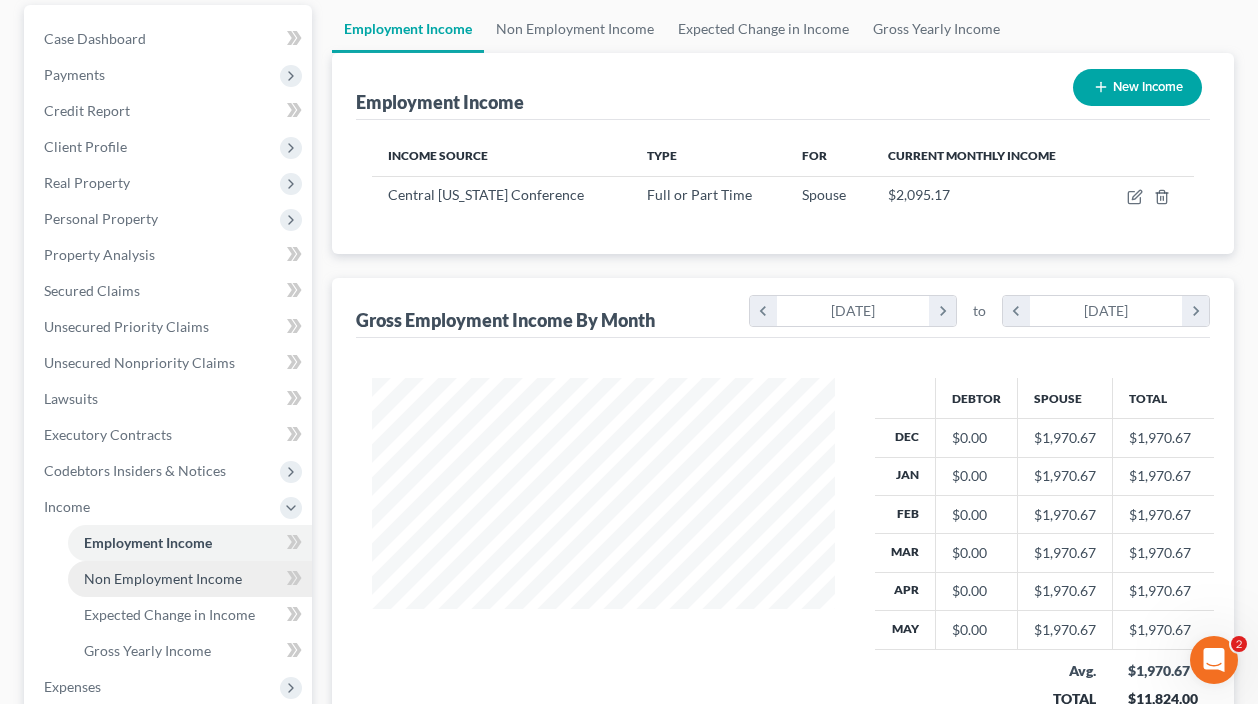 click on "Non Employment Income" at bounding box center [163, 578] 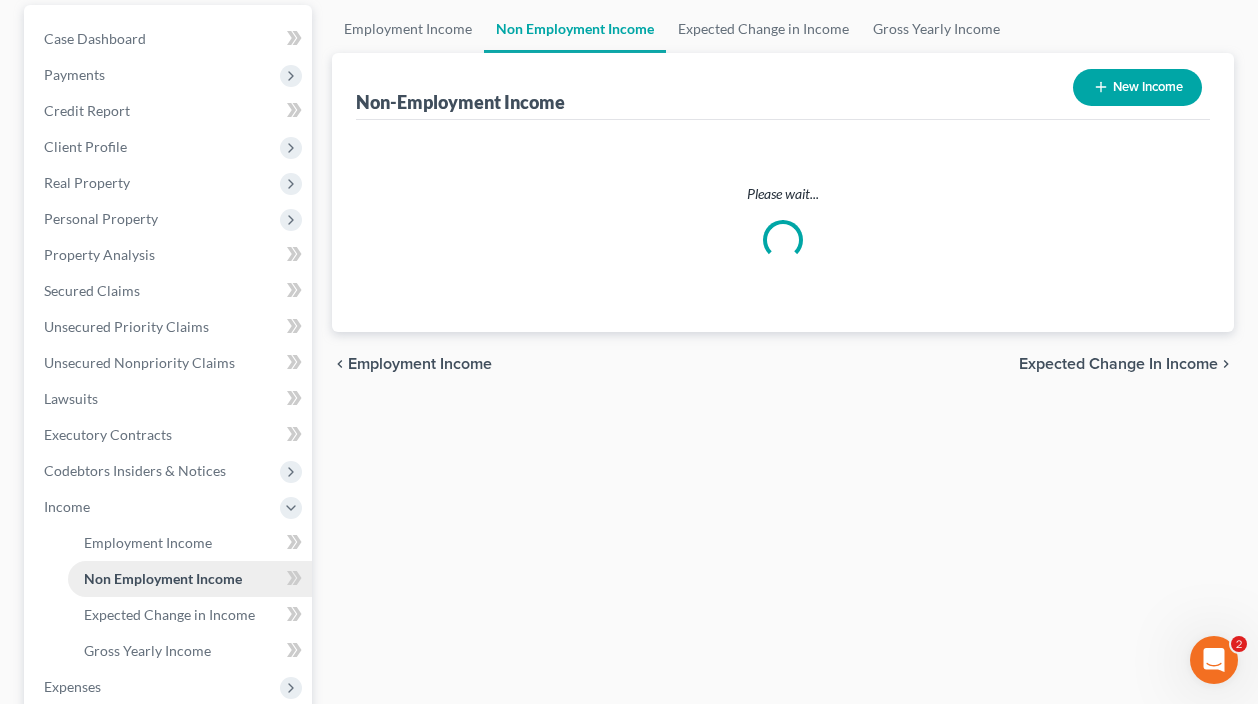 scroll, scrollTop: 0, scrollLeft: 0, axis: both 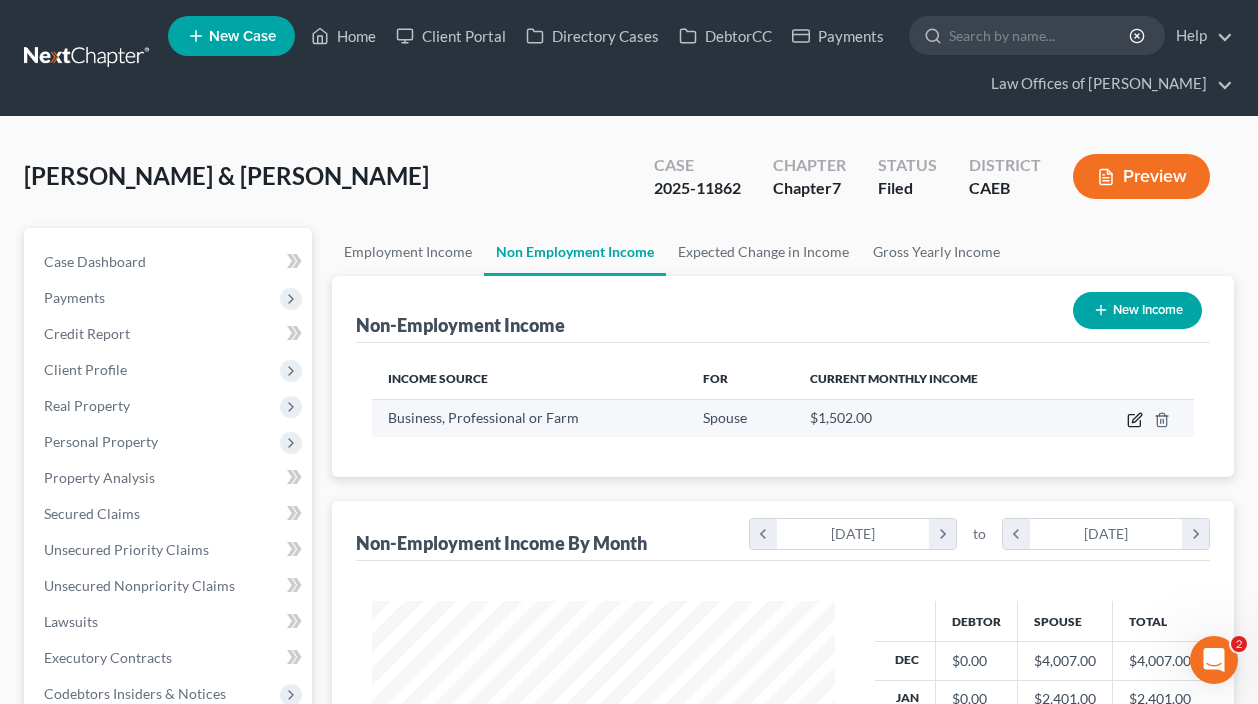 click 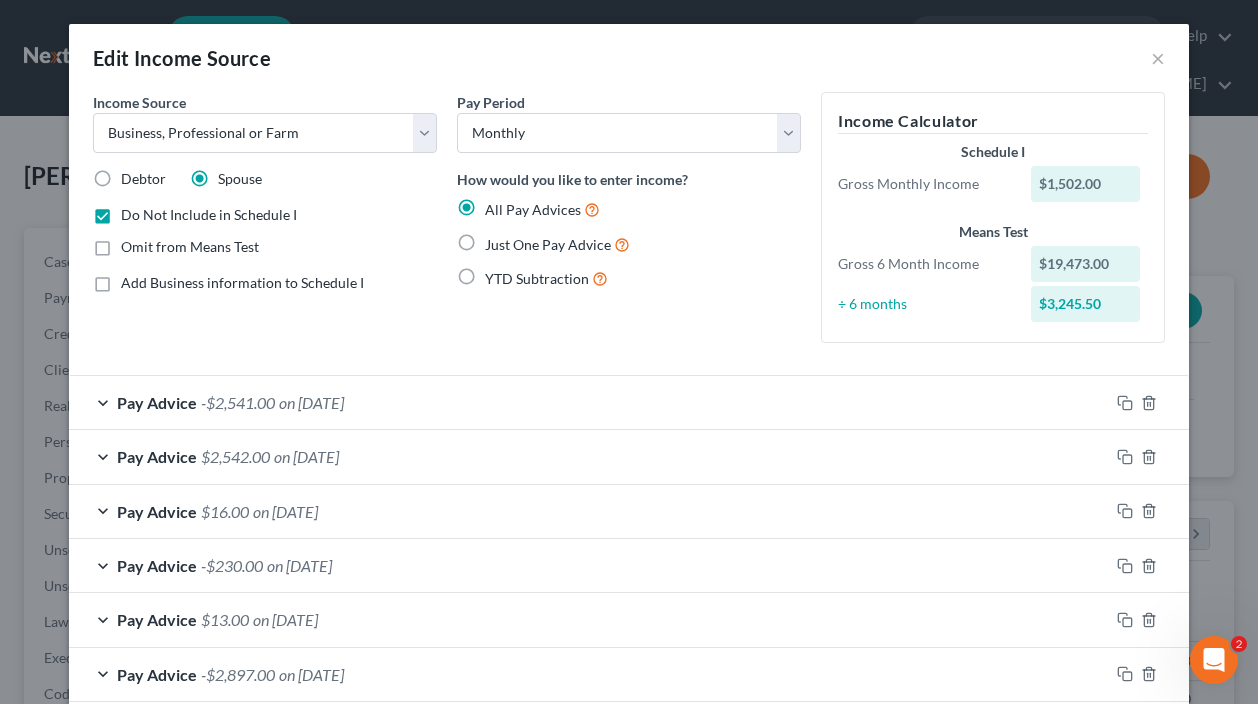 scroll, scrollTop: 0, scrollLeft: 0, axis: both 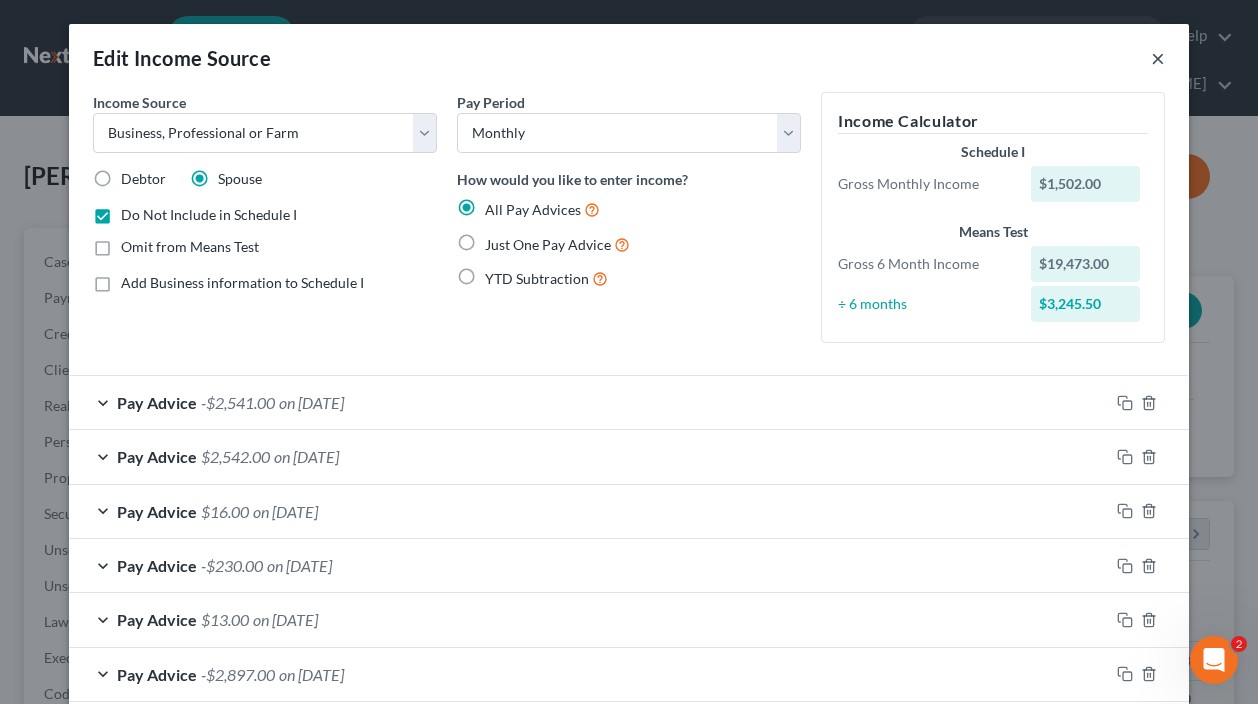 click on "×" at bounding box center [1158, 58] 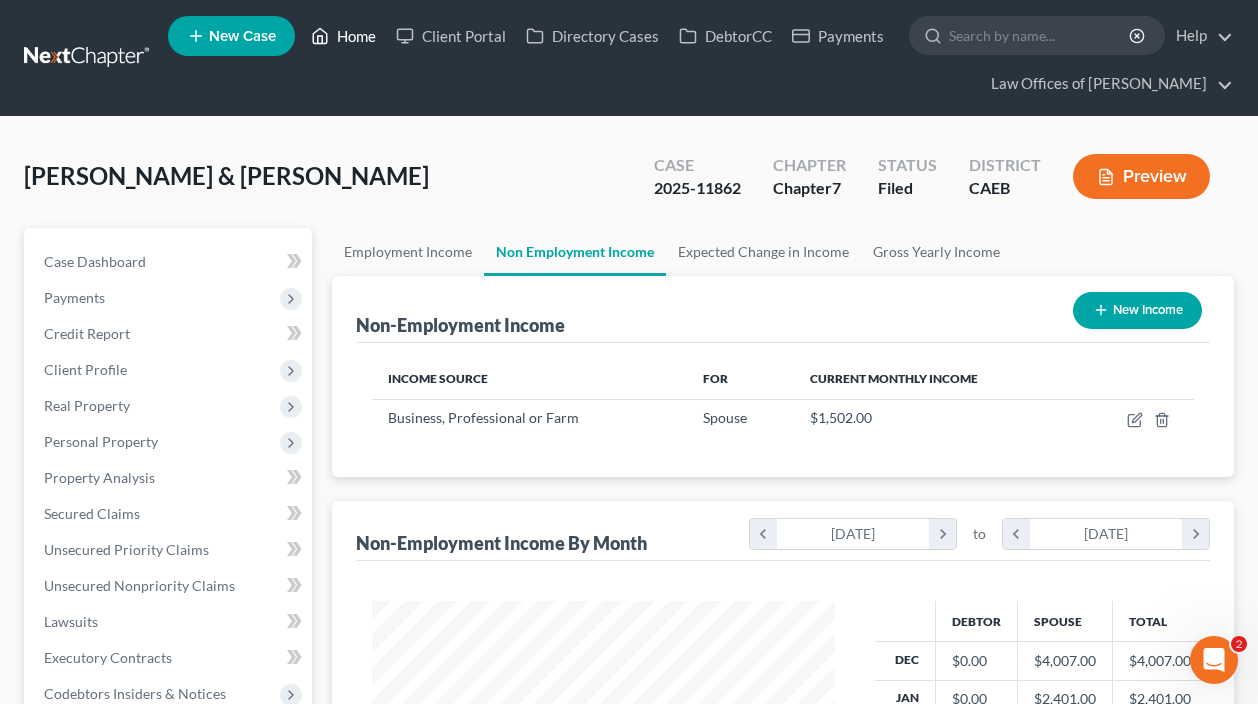 click on "Home" at bounding box center (343, 36) 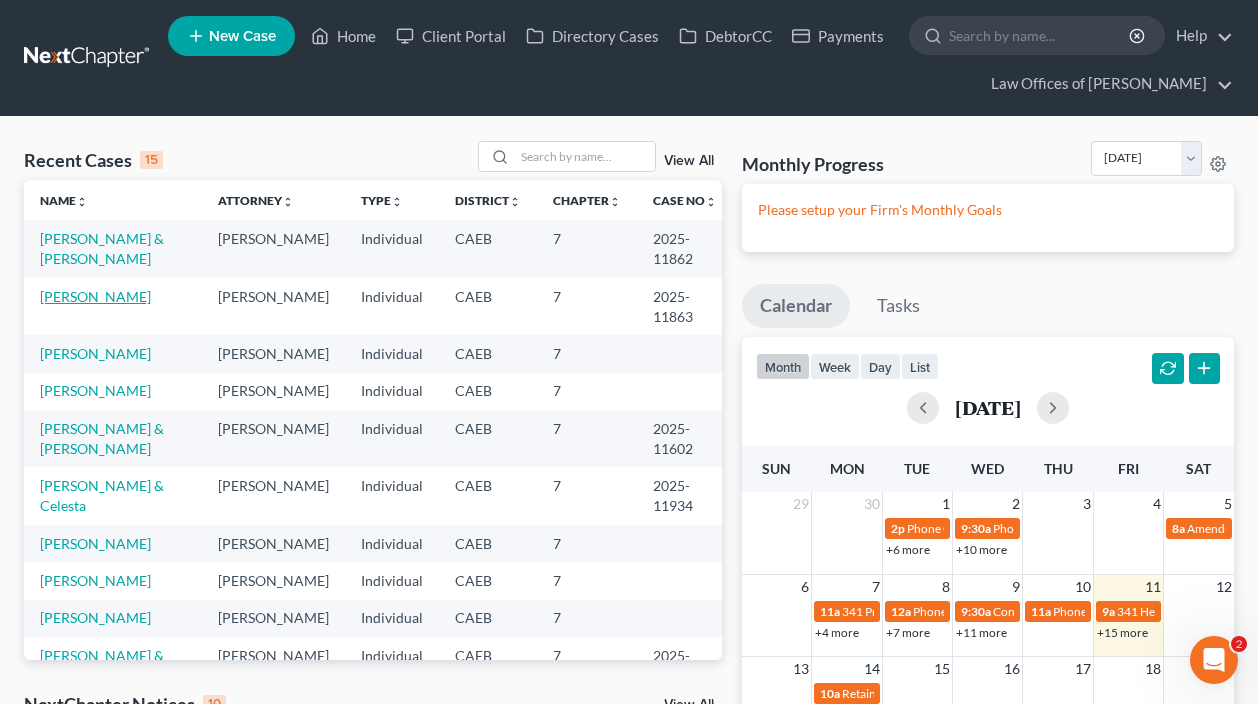 click on "[PERSON_NAME]" at bounding box center [95, 296] 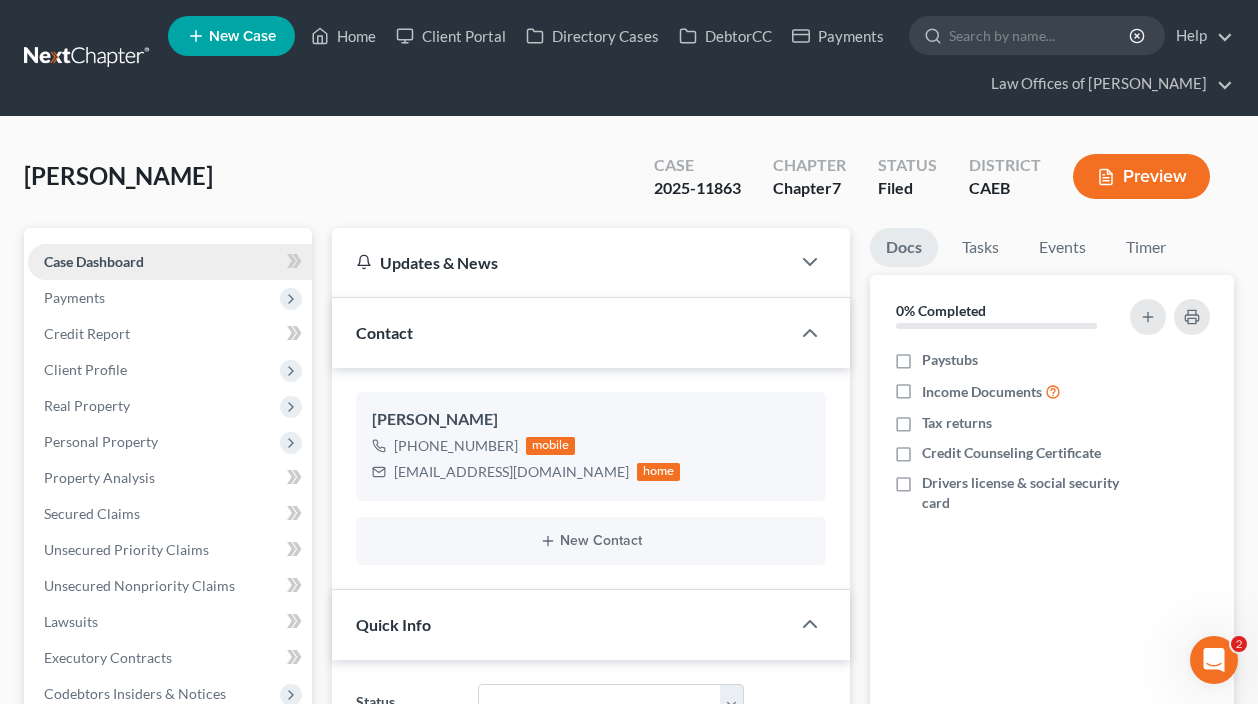 click on "Case Dashboard
Payments
Invoices
Payments
Payments
Credit Report
Client Profile" at bounding box center (170, 586) 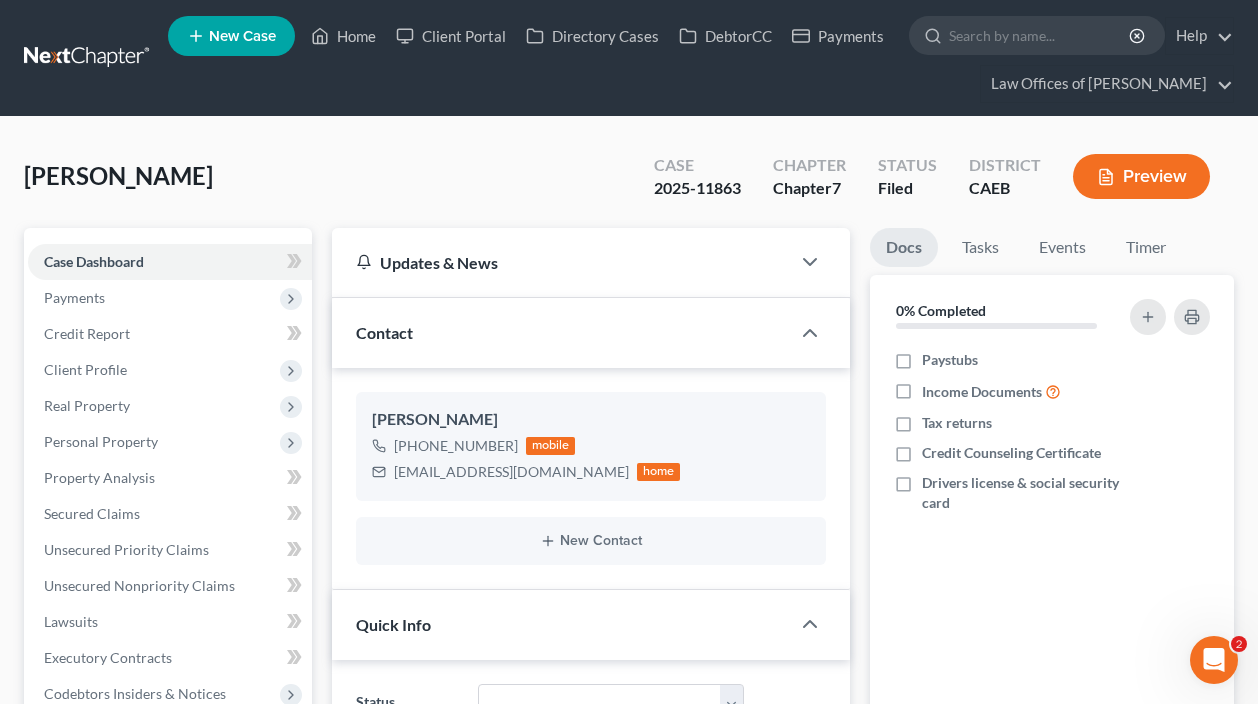 scroll, scrollTop: 2007, scrollLeft: 0, axis: vertical 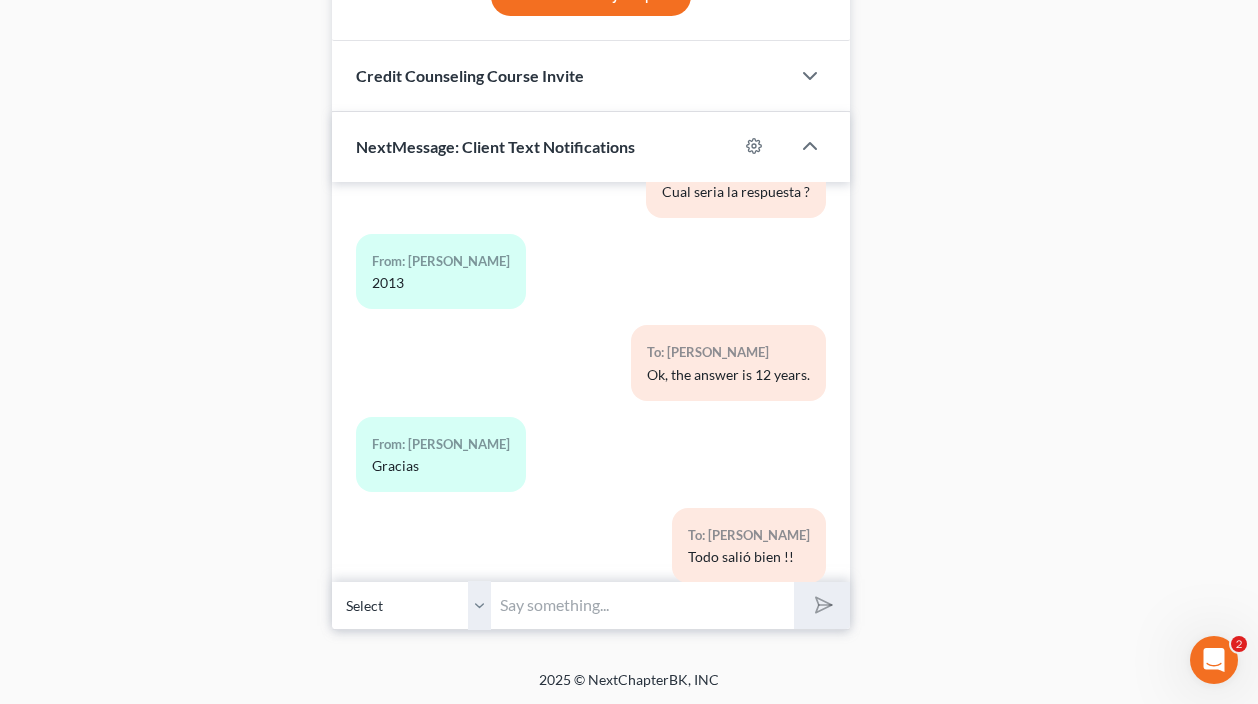 click at bounding box center [643, 605] 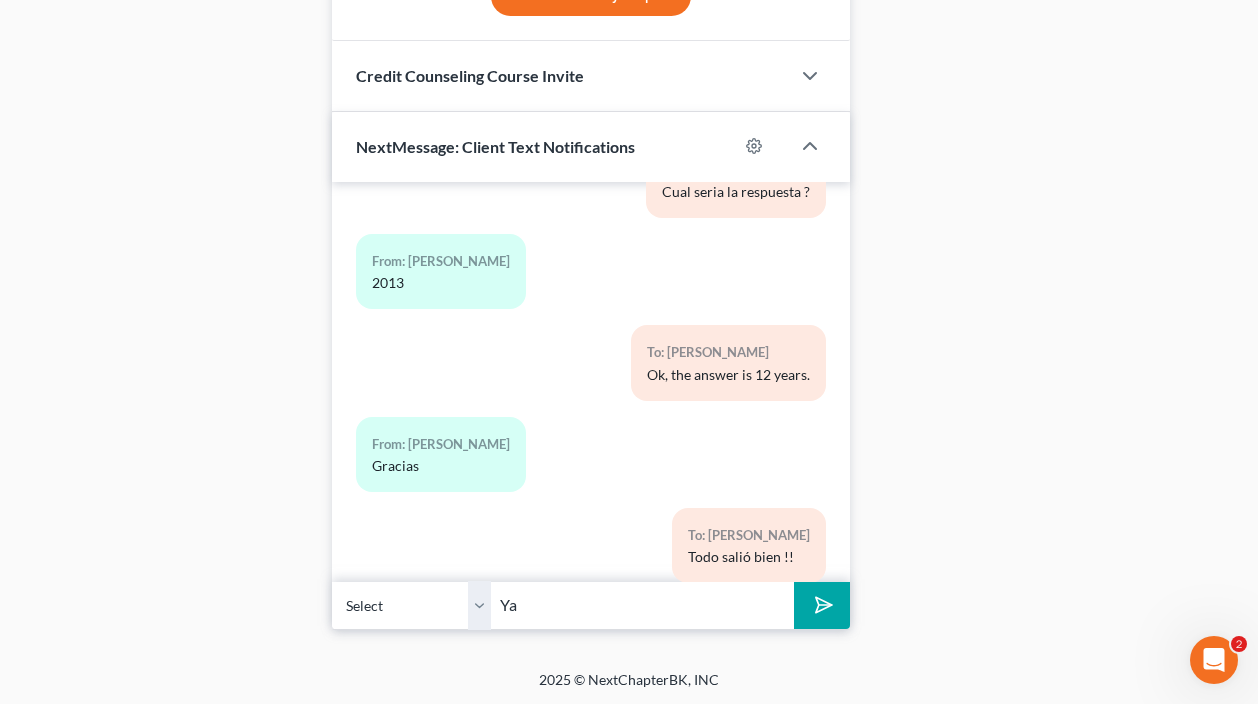 type on "Y" 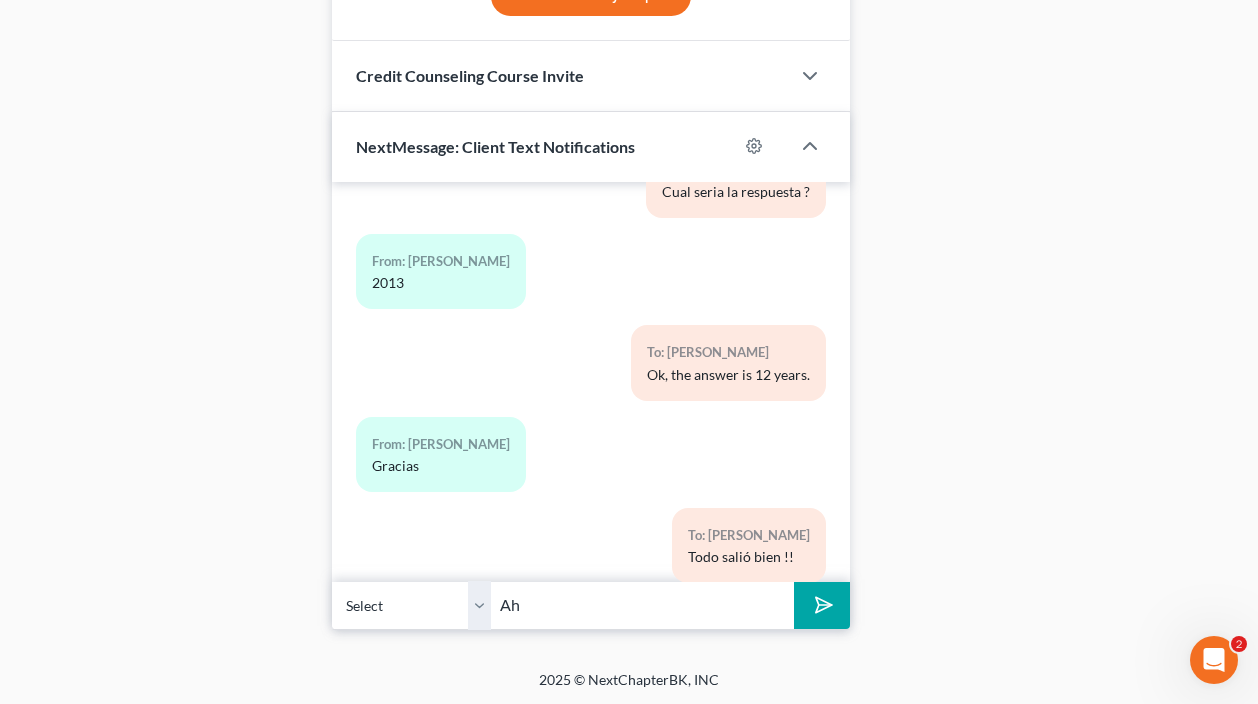 type on "A" 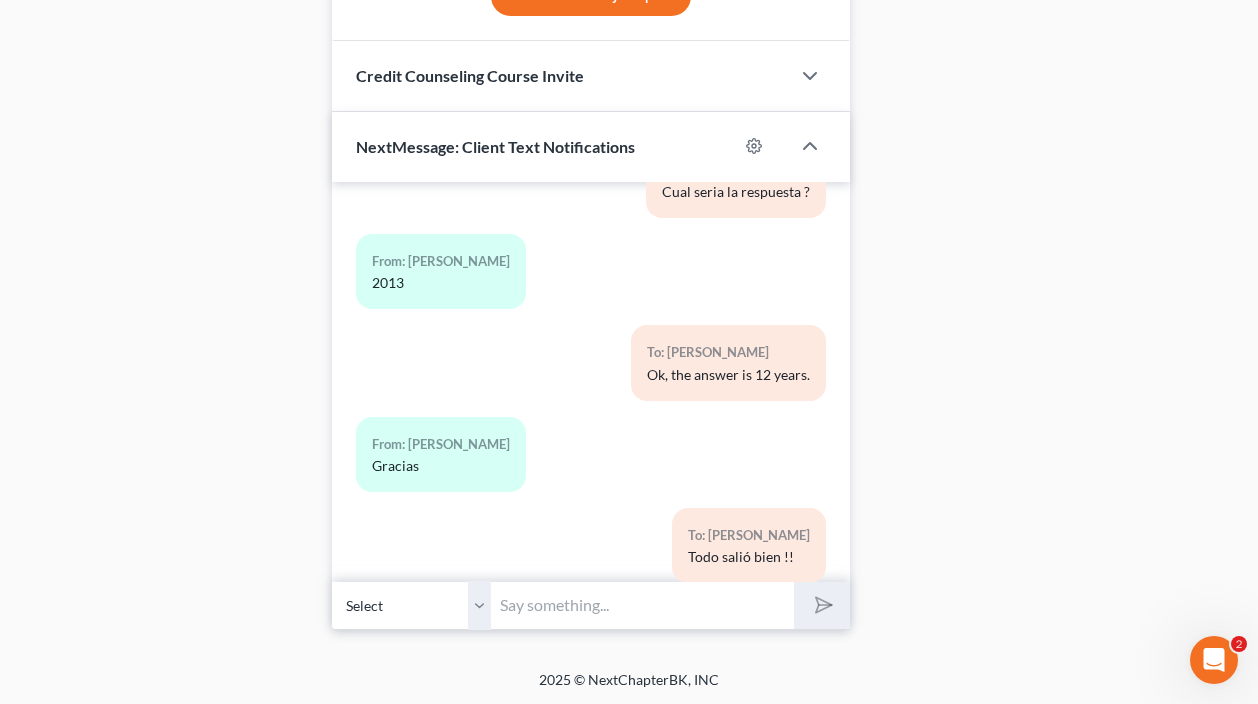 type on "Y" 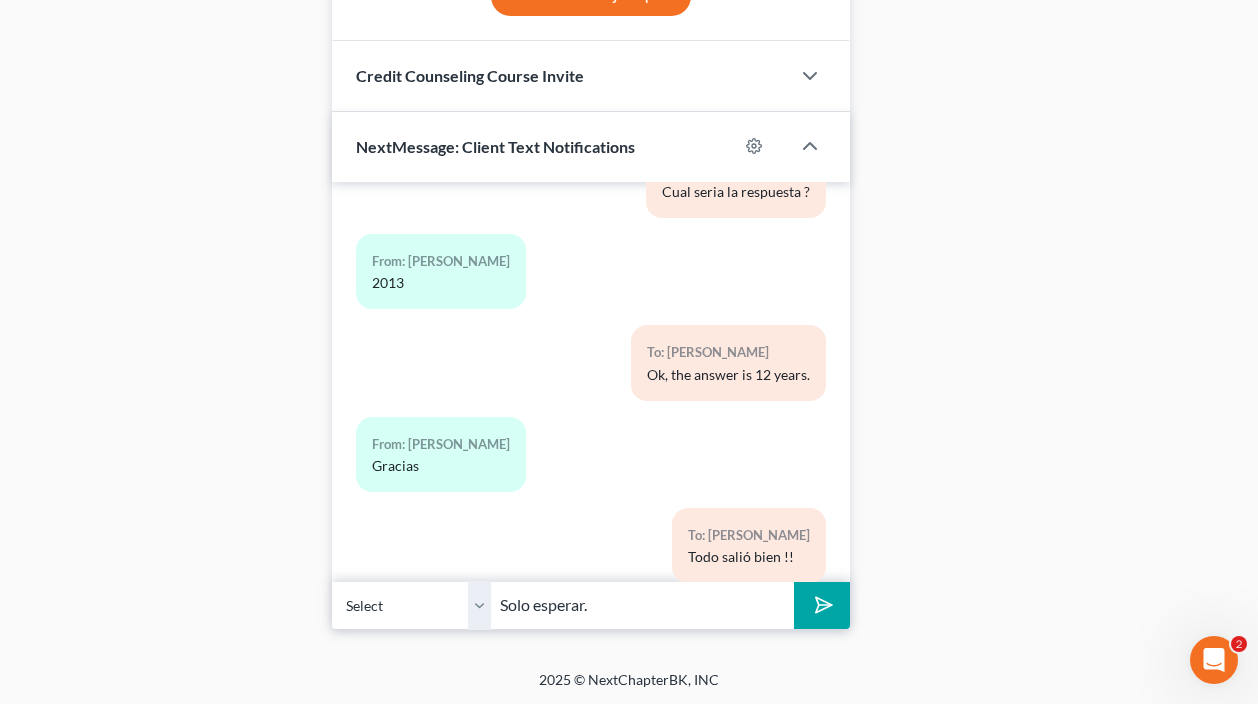 type on "Solo esperar." 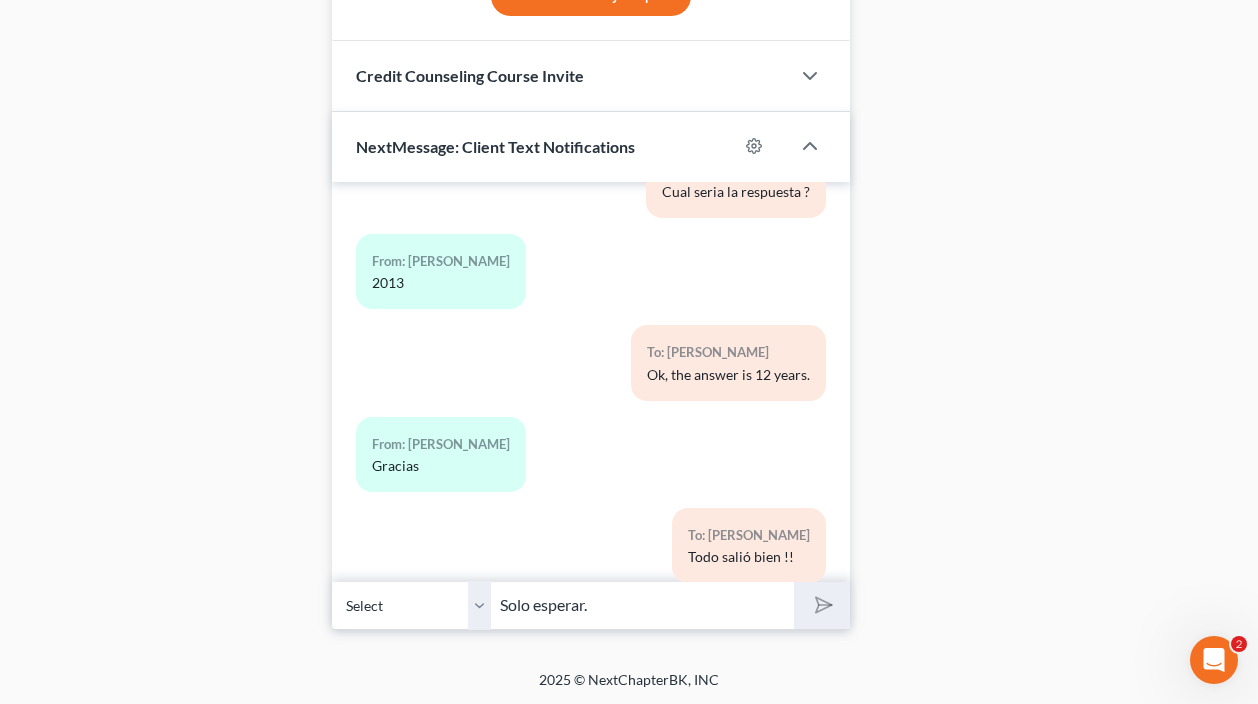 type 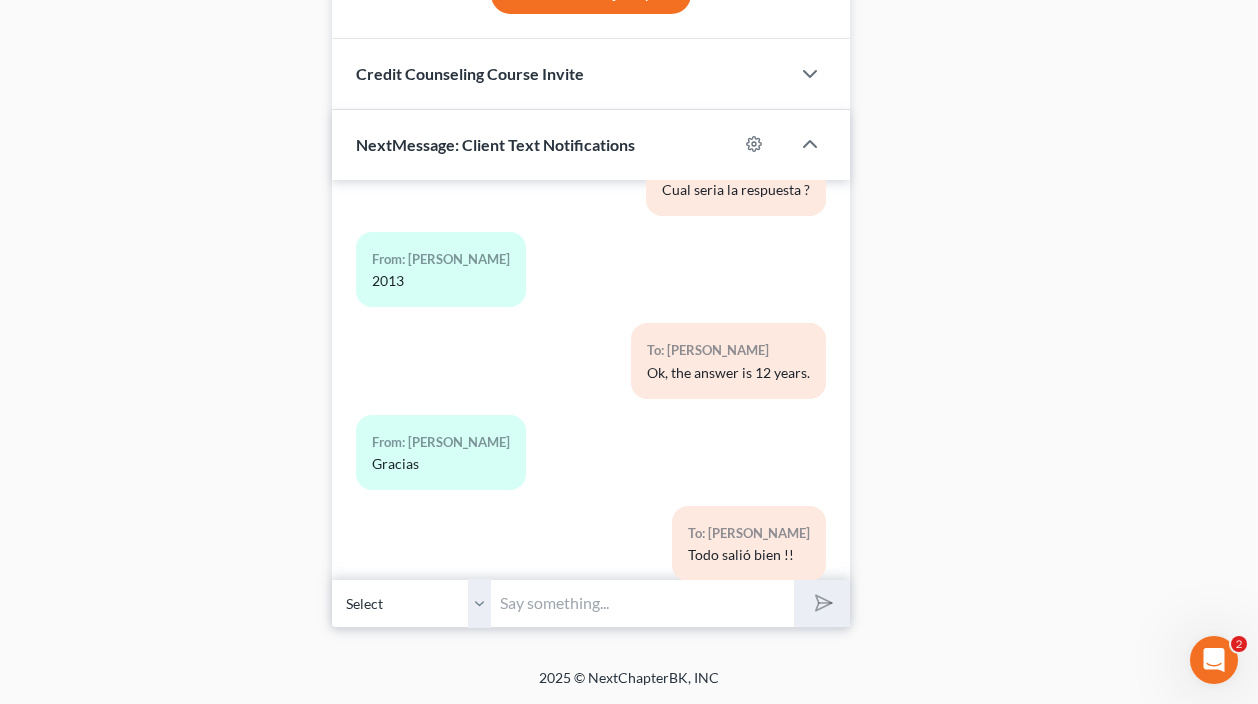 scroll, scrollTop: 2185, scrollLeft: 0, axis: vertical 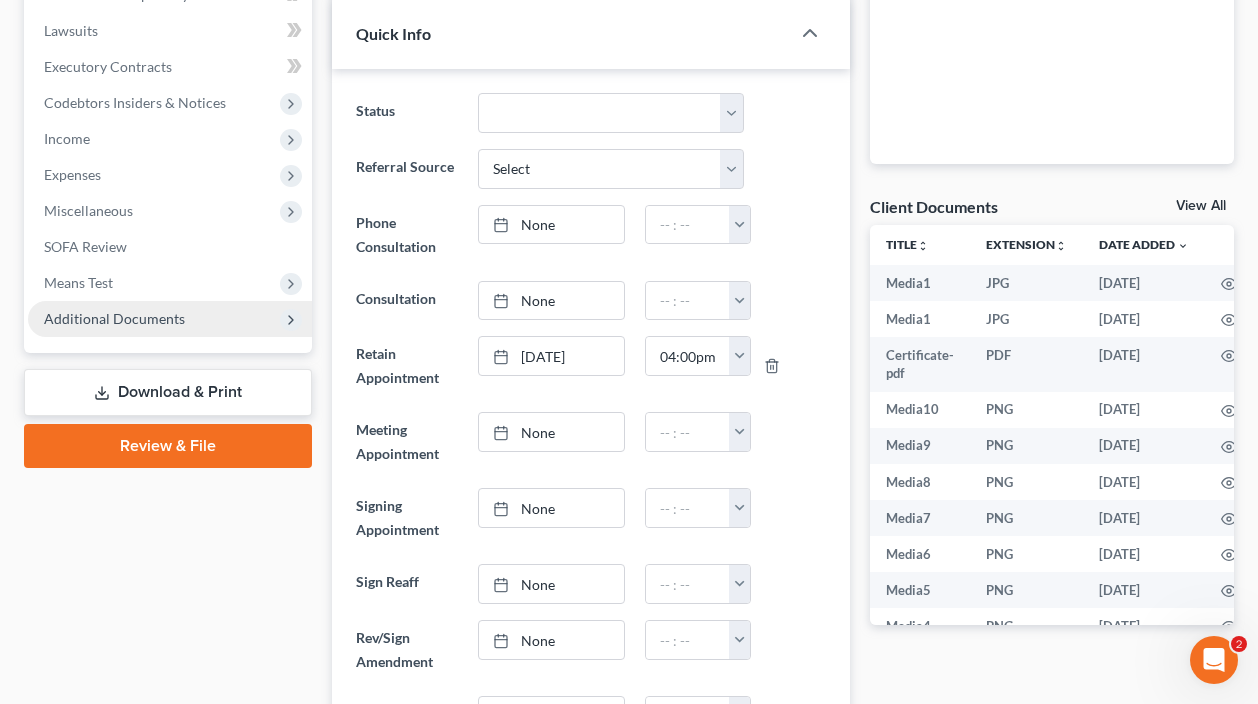 click on "Additional Documents" at bounding box center [170, 319] 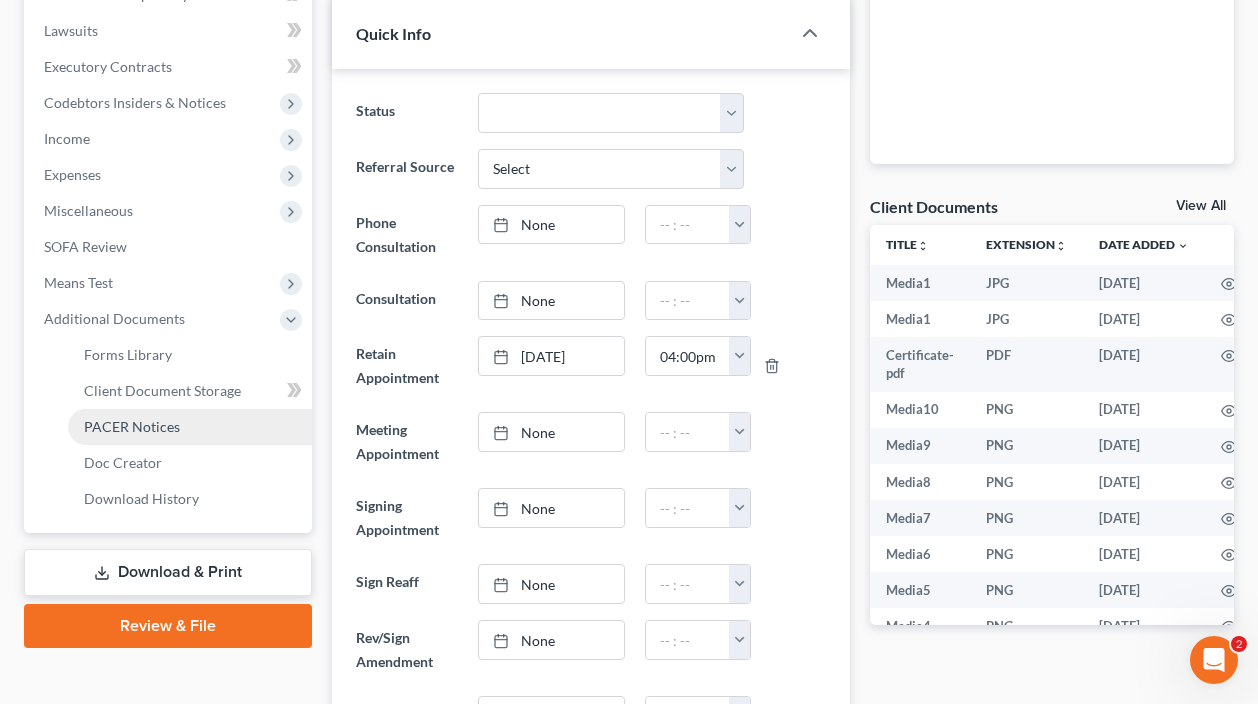 click on "PACER Notices" at bounding box center [132, 426] 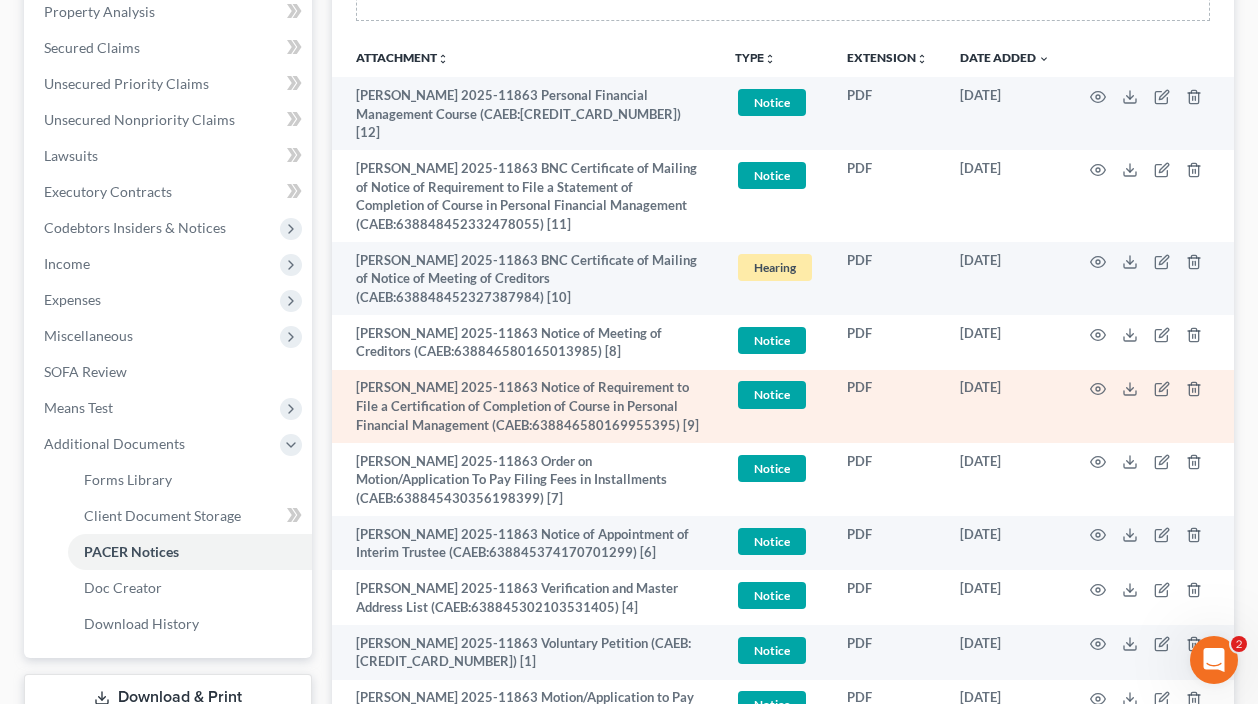 scroll, scrollTop: 466, scrollLeft: 0, axis: vertical 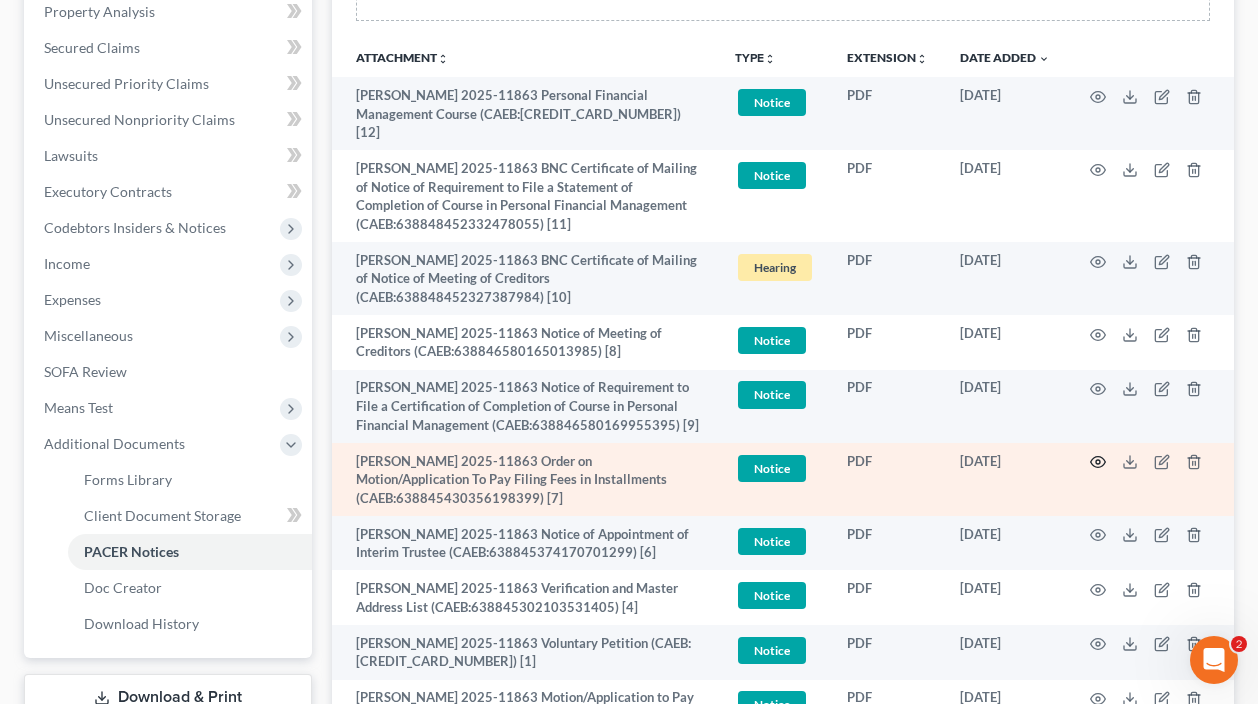 click 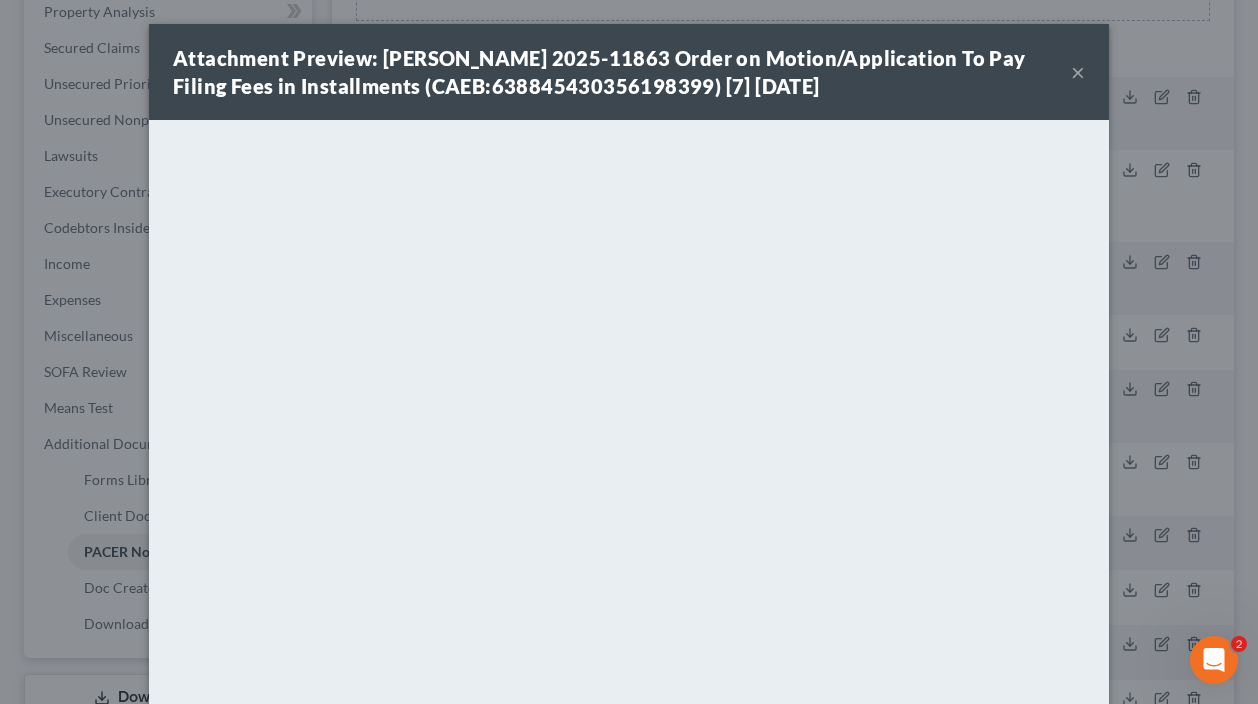 click on "×" at bounding box center (1078, 72) 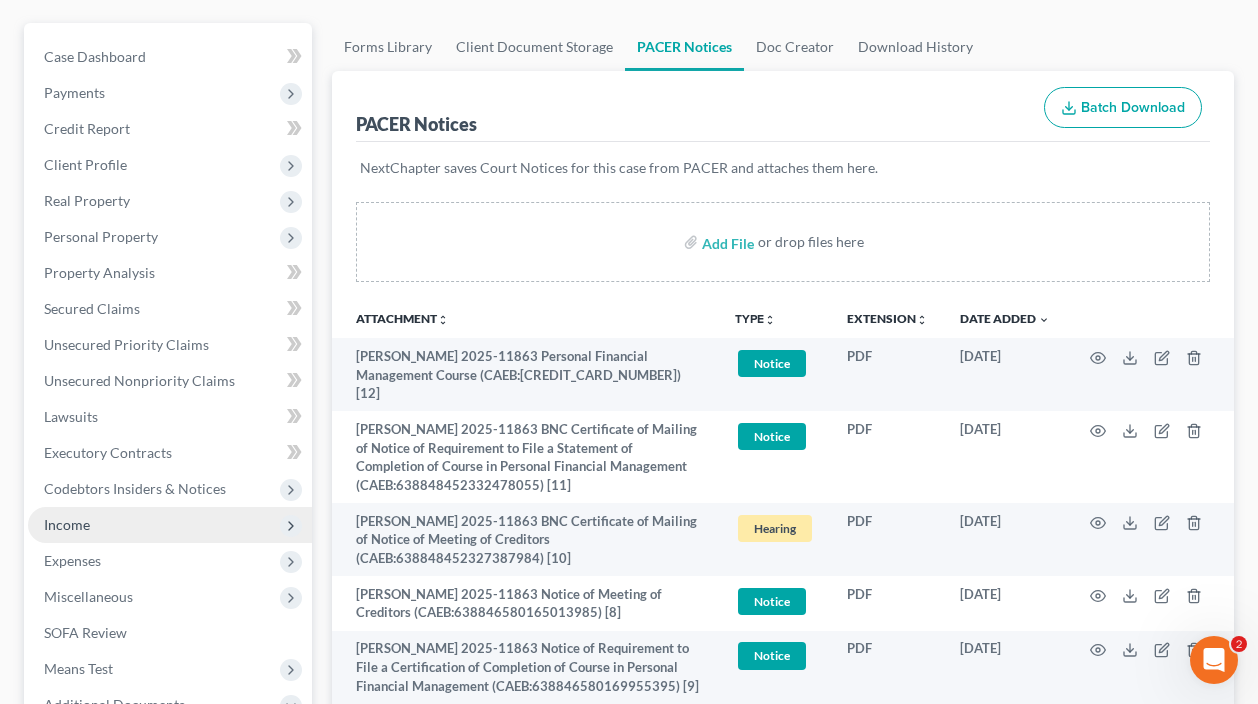 scroll, scrollTop: 178, scrollLeft: 0, axis: vertical 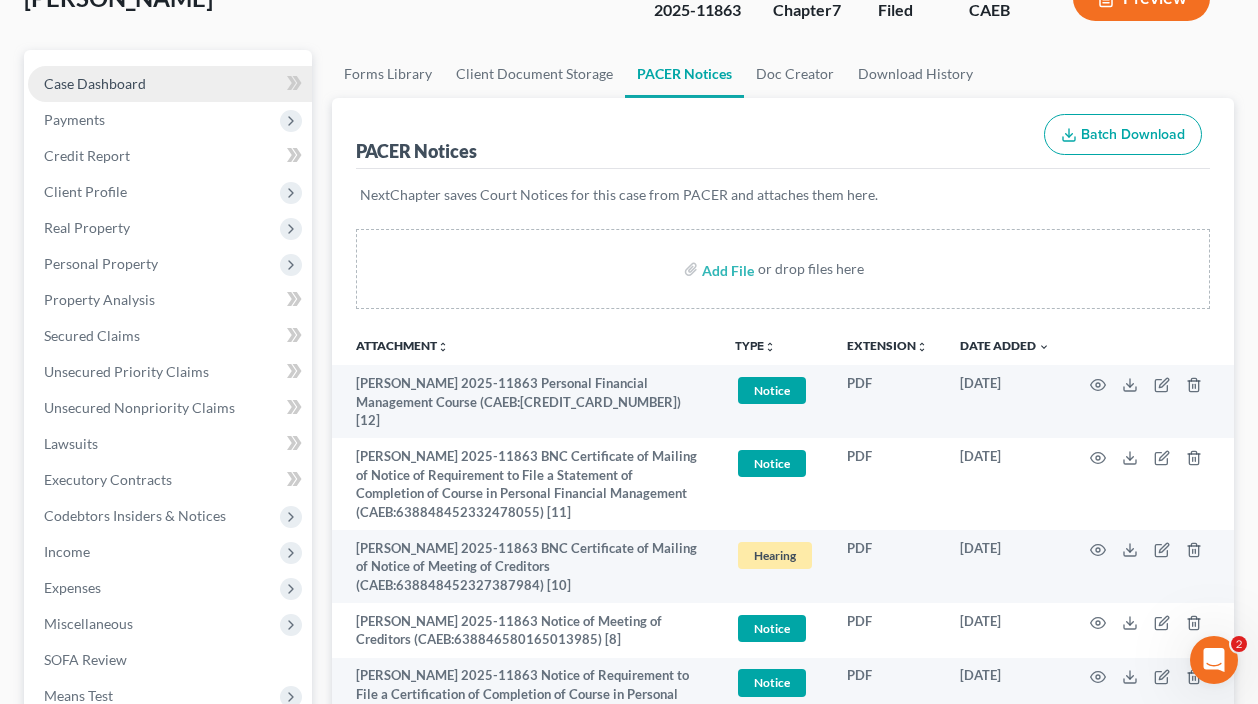 click on "Case Dashboard" at bounding box center (170, 84) 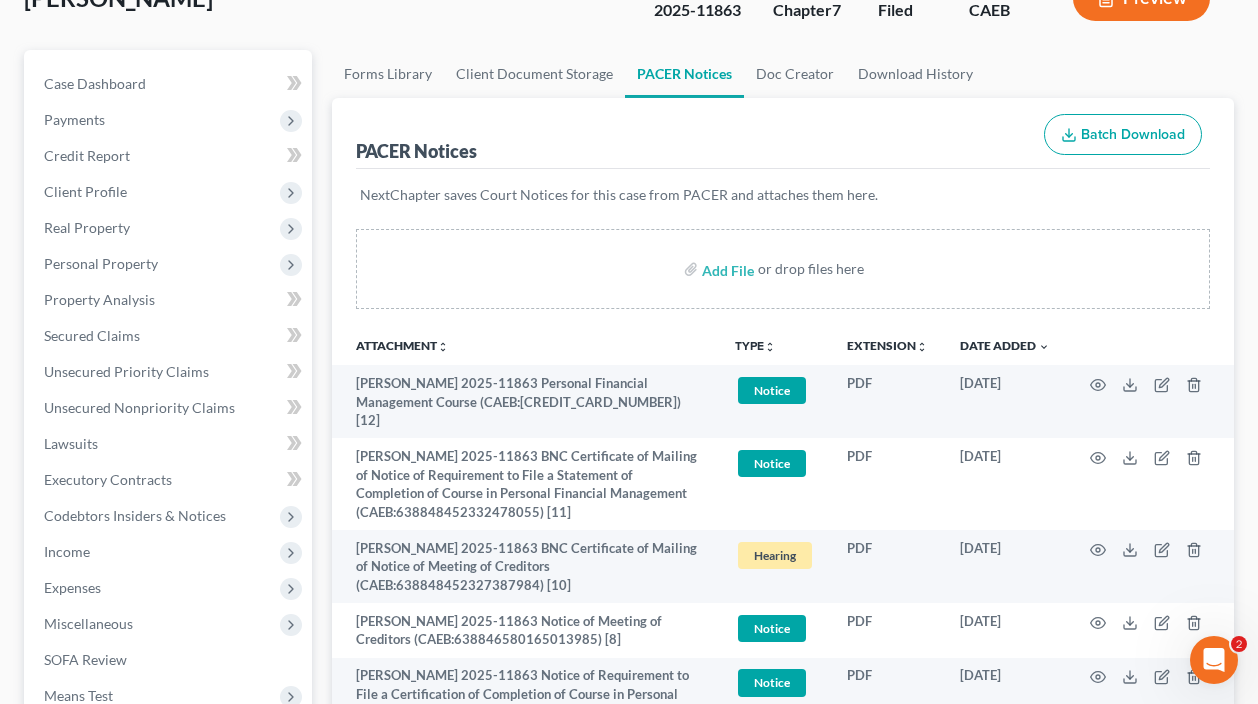 select on "5" 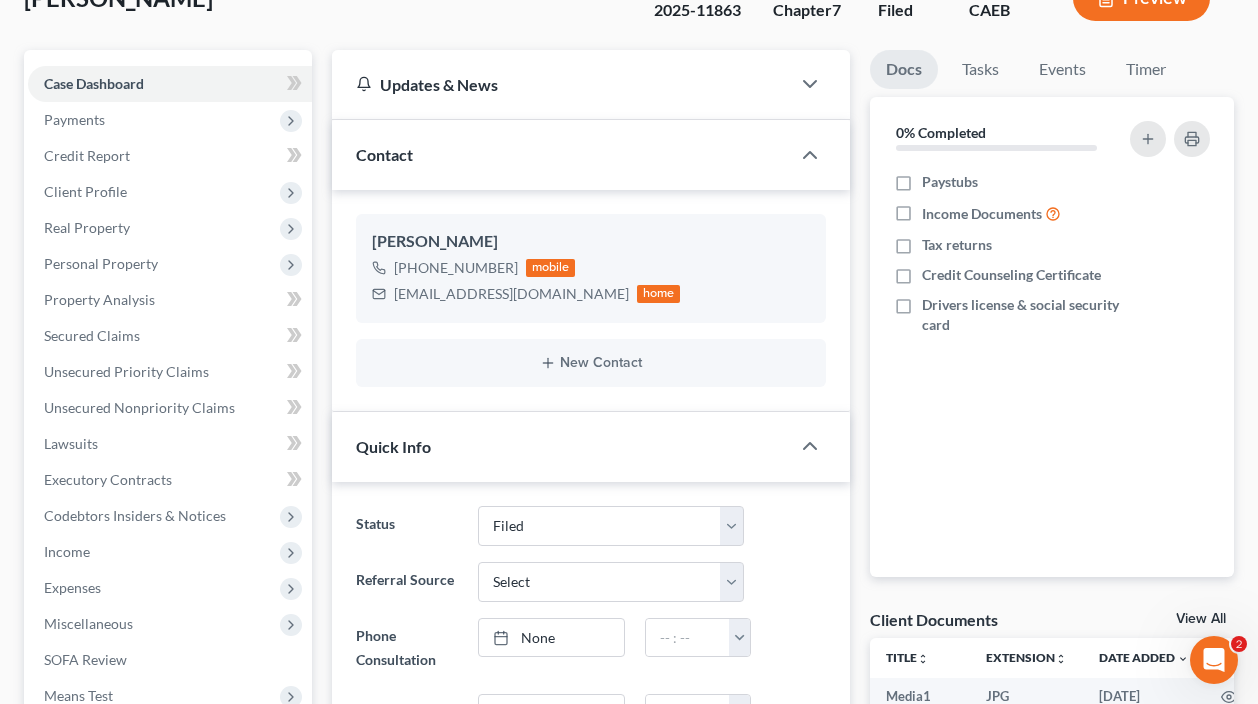 scroll, scrollTop: 886, scrollLeft: 0, axis: vertical 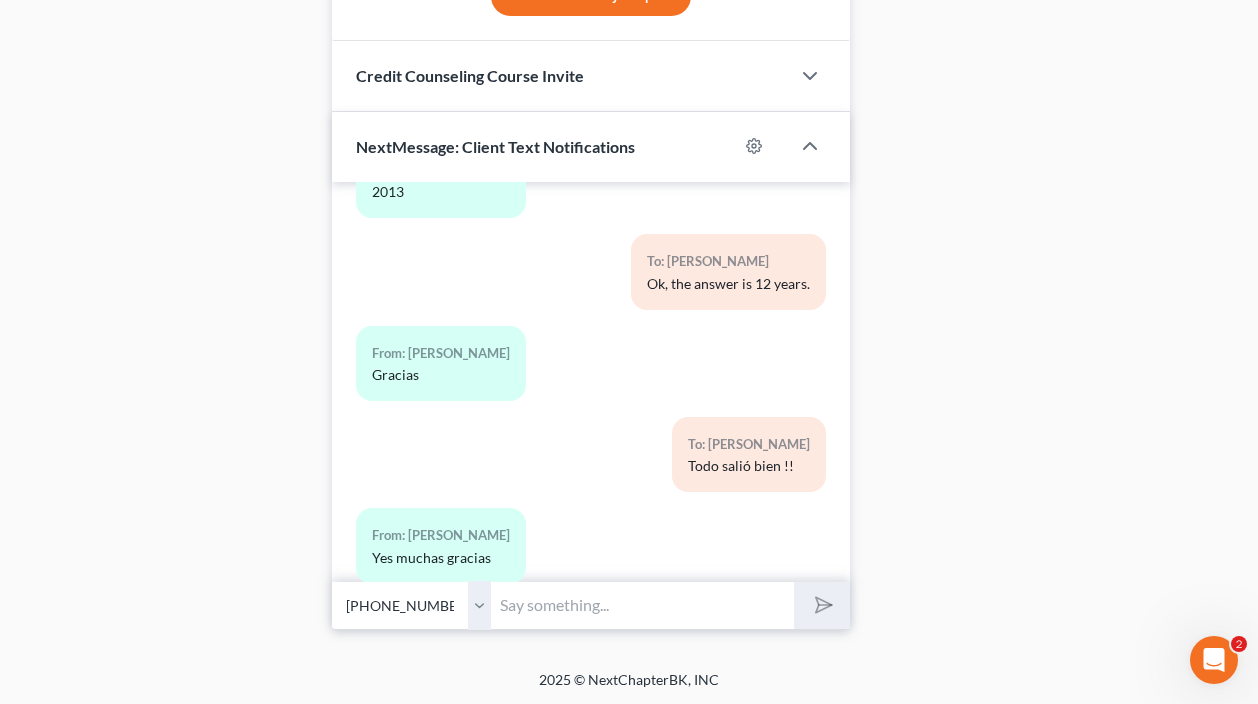 click at bounding box center [643, 605] 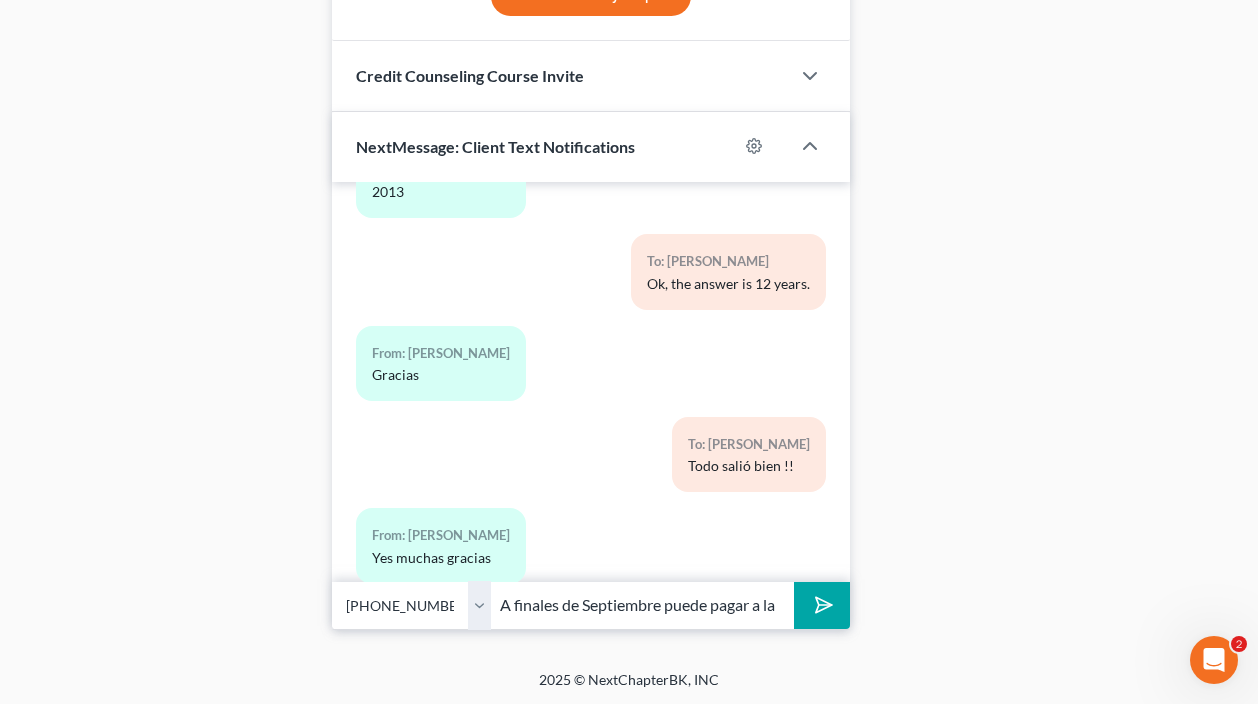 type on "A finales de Septiembre puede pagar a la corte." 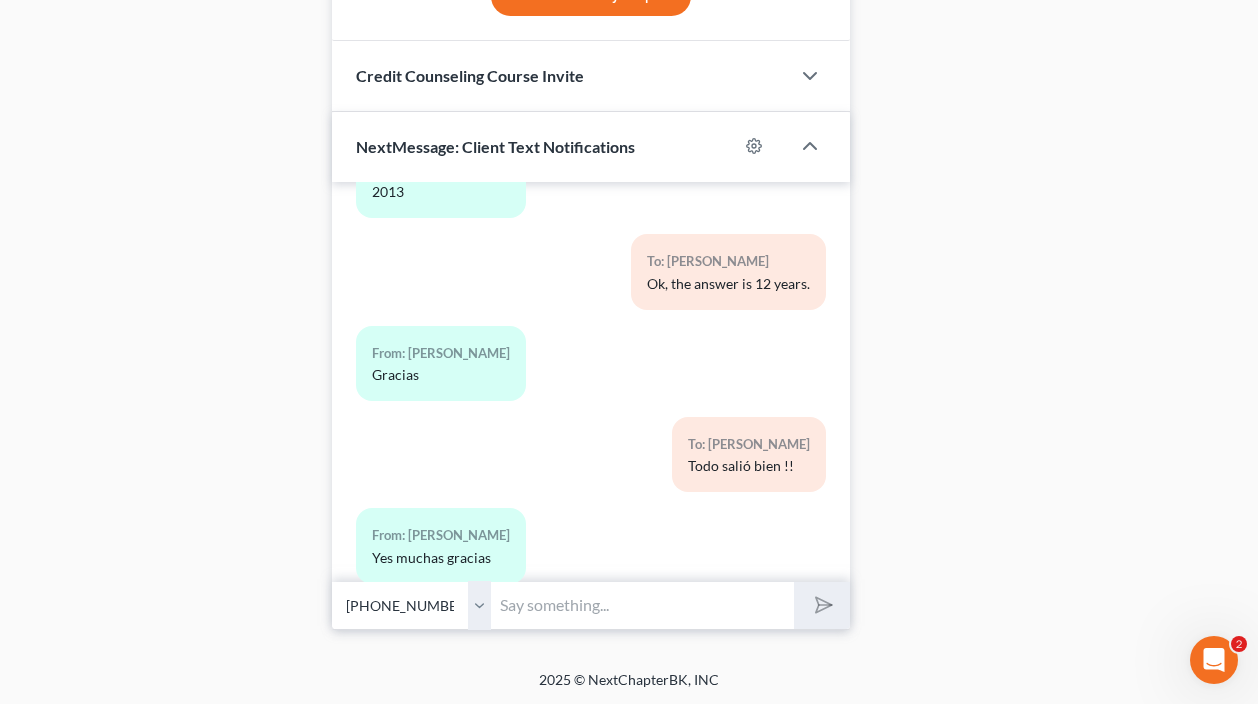 scroll, scrollTop: 12180, scrollLeft: 0, axis: vertical 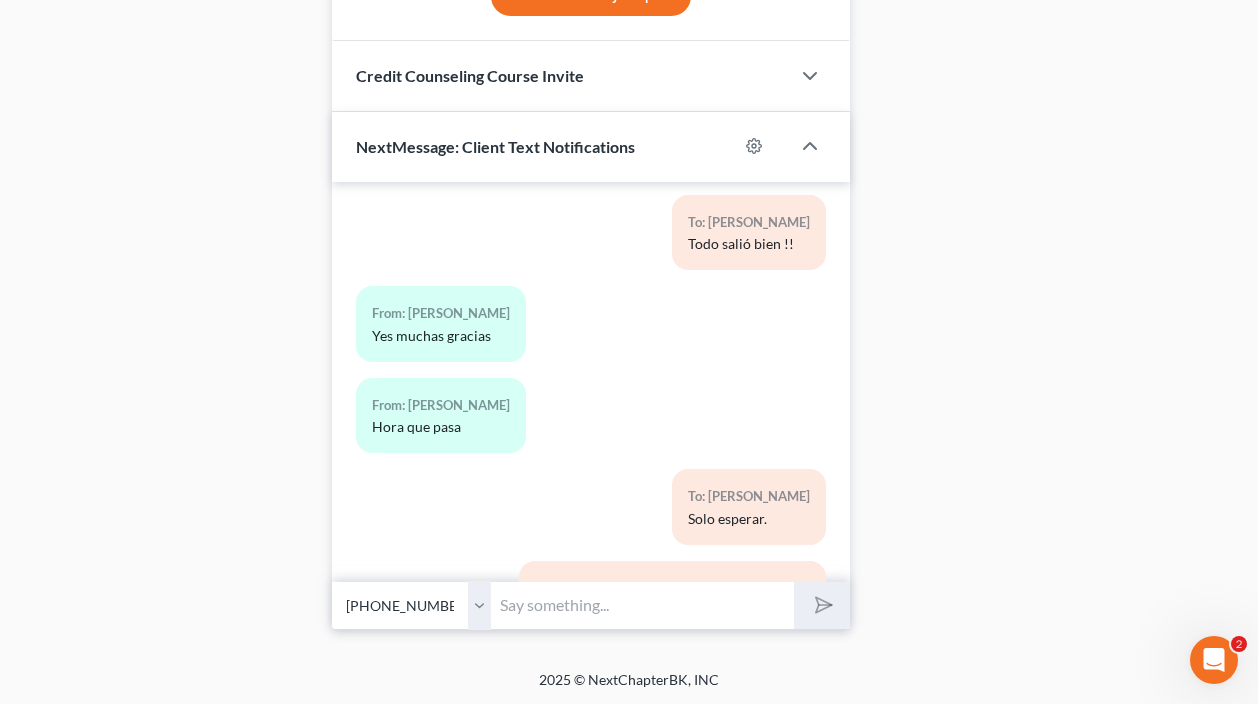 click on "Media1" at bounding box center [412, 743] 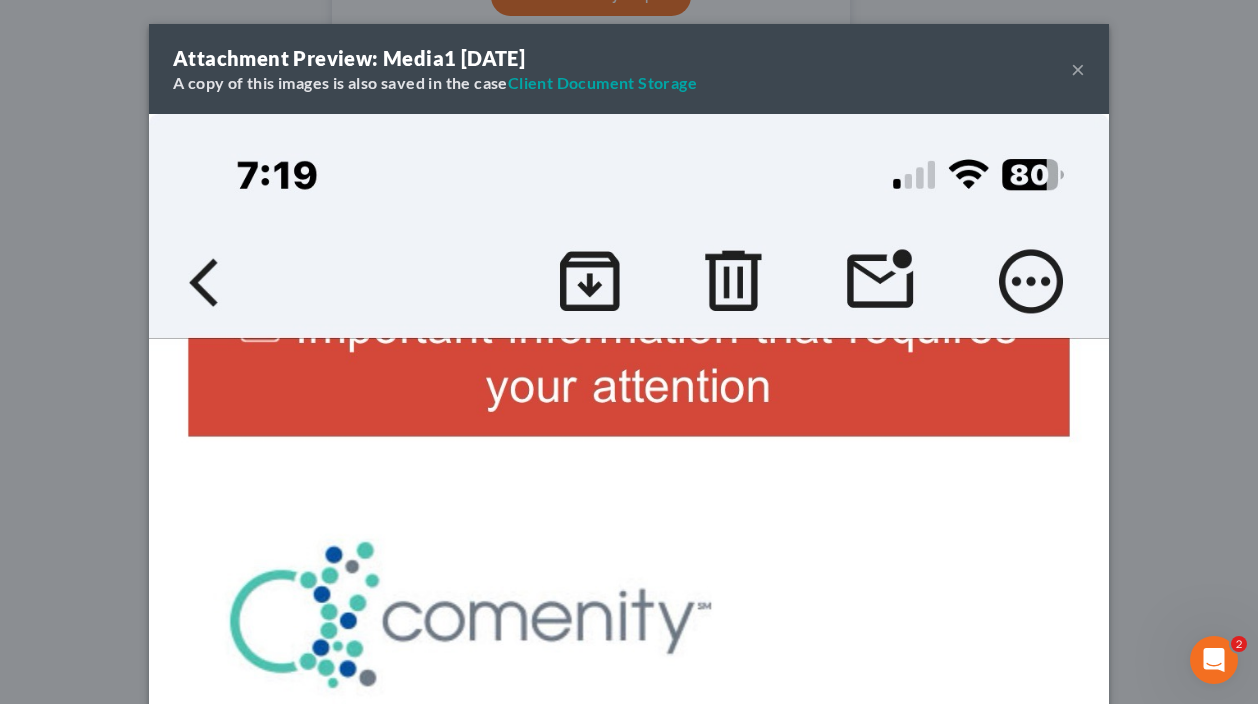 scroll, scrollTop: 0, scrollLeft: 0, axis: both 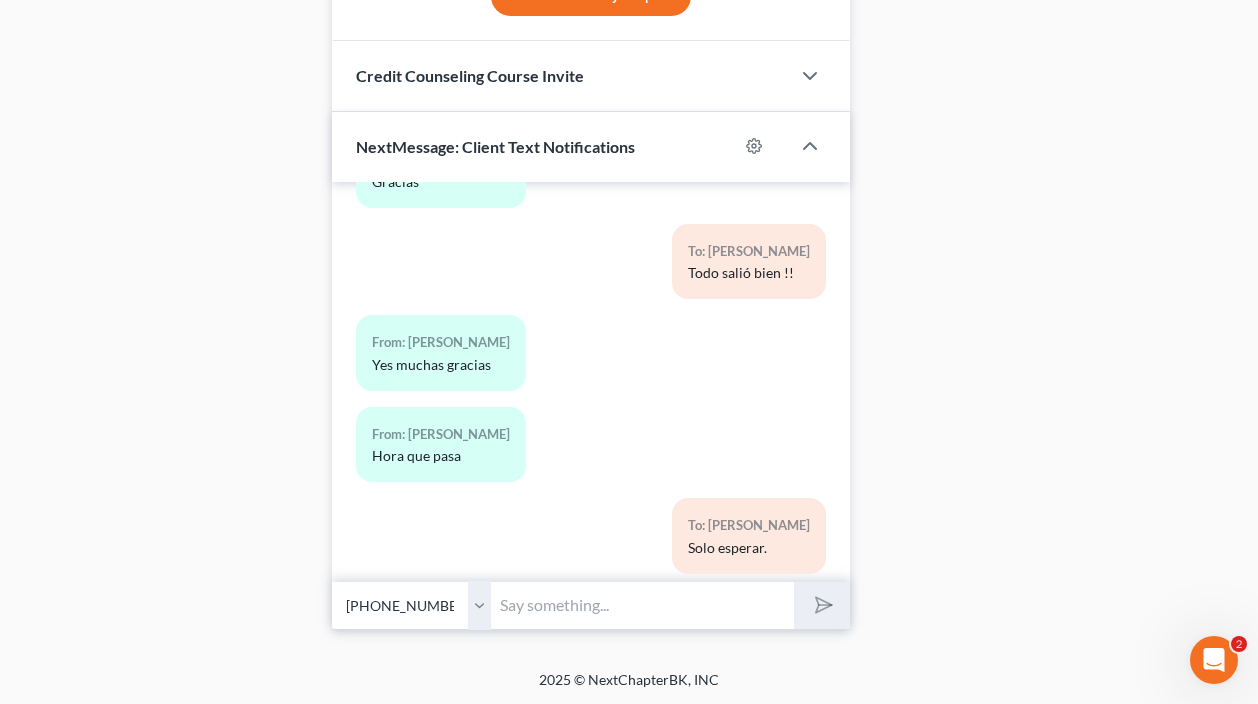 click at bounding box center (643, 605) 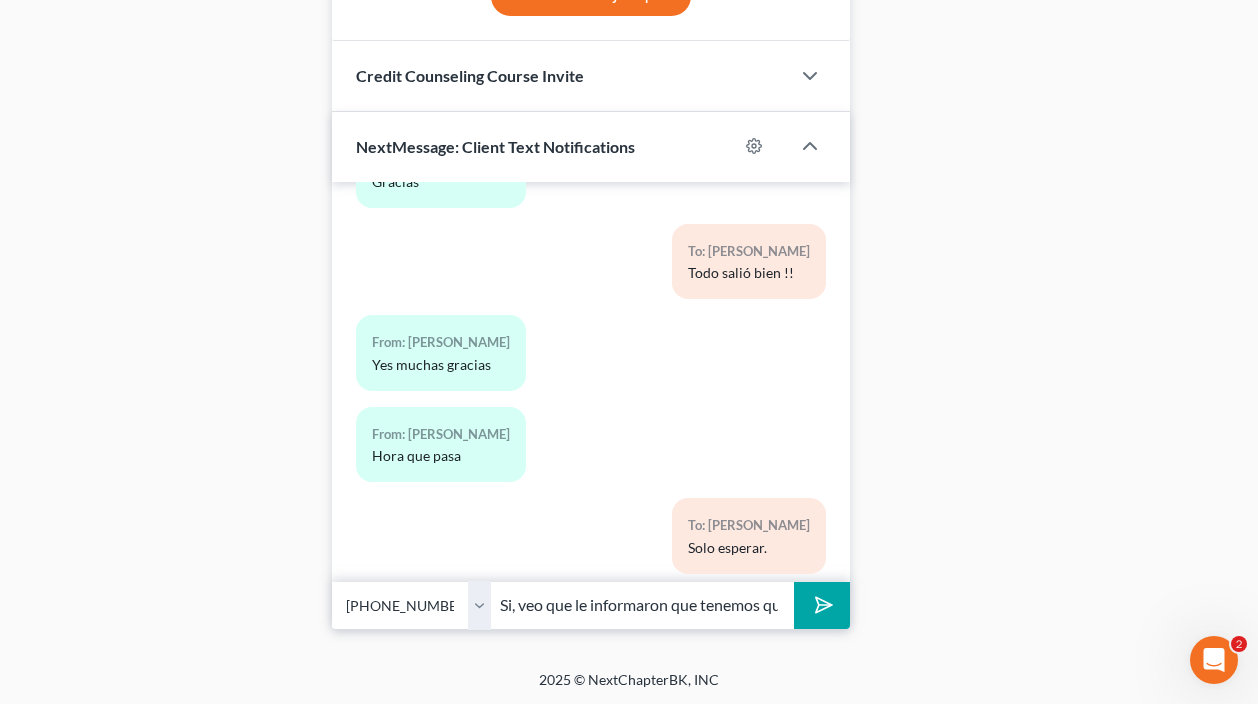 type on "Si, veo que le informaron que tenemos que archivar una enmienda.  Lo podemos hacer en unos 2 meses en caso alguien mas se aparezca." 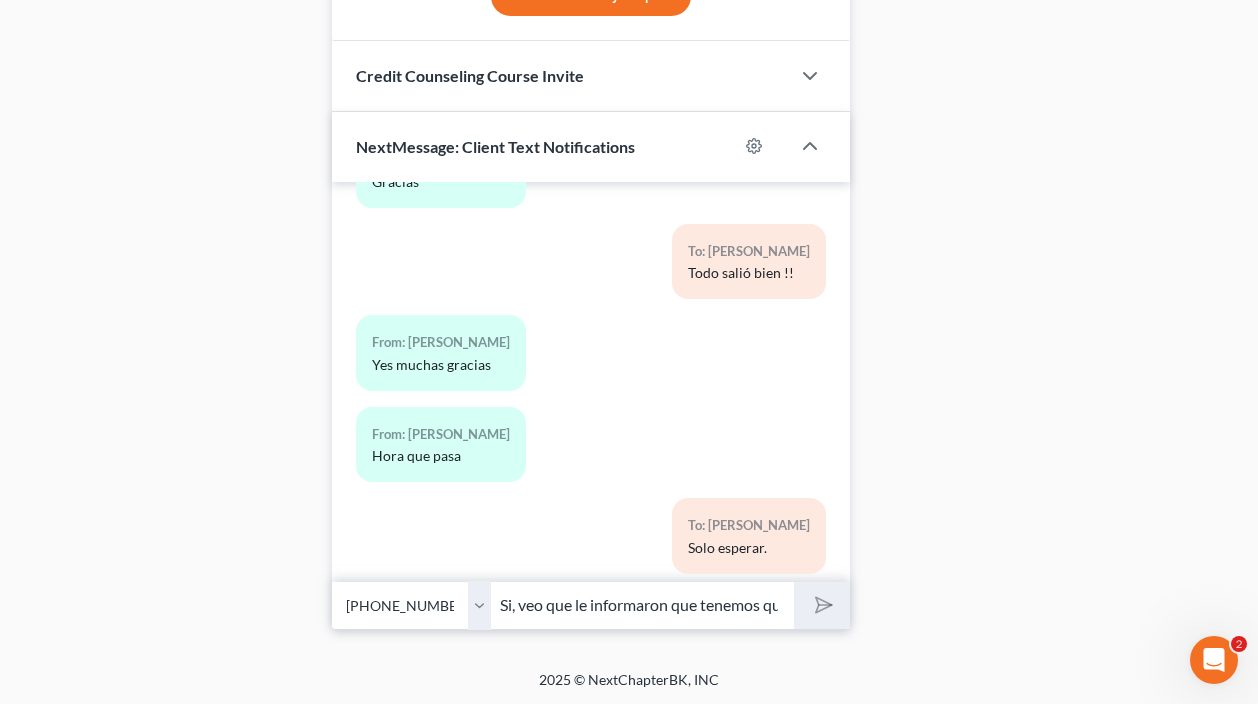 type 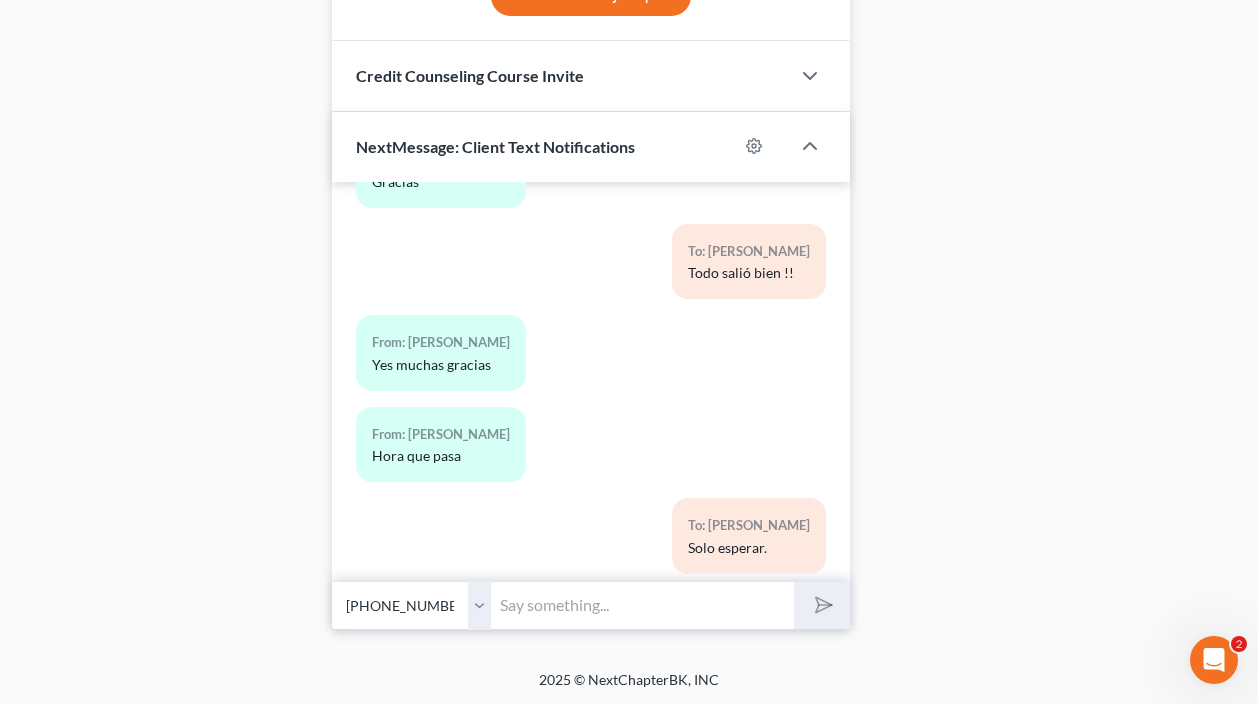 scroll, scrollTop: 12442, scrollLeft: 0, axis: vertical 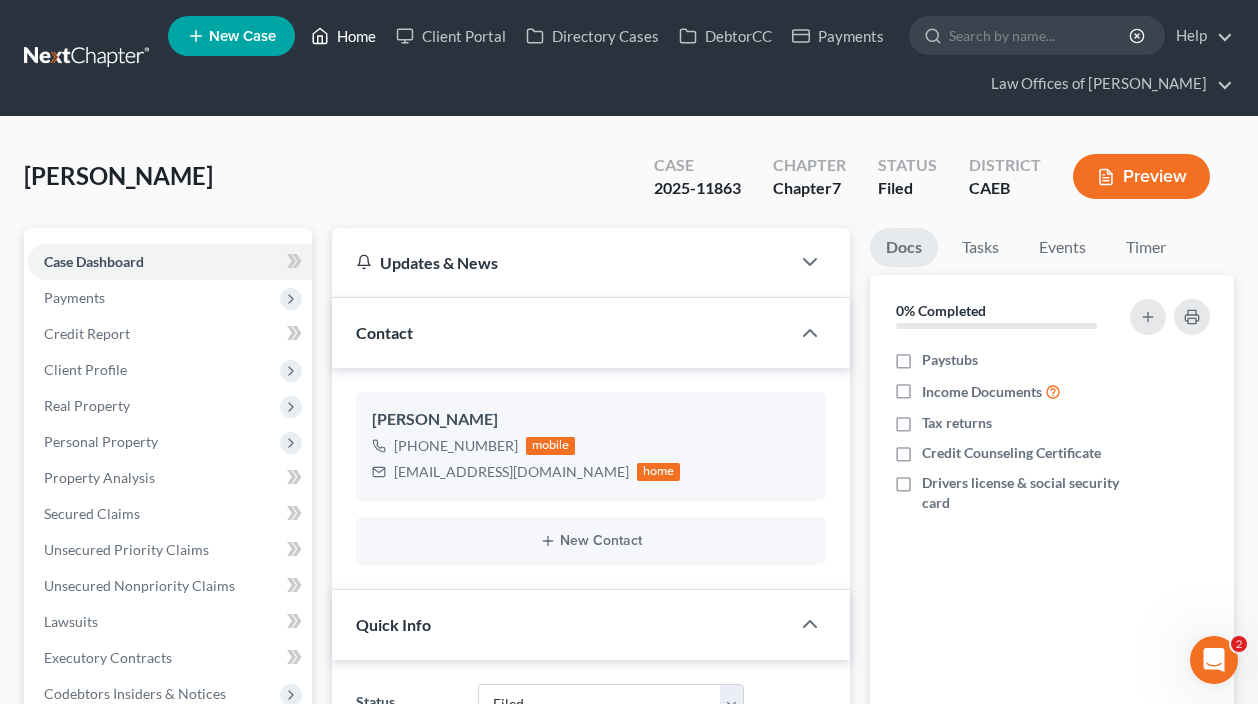 click on "Home" at bounding box center [343, 36] 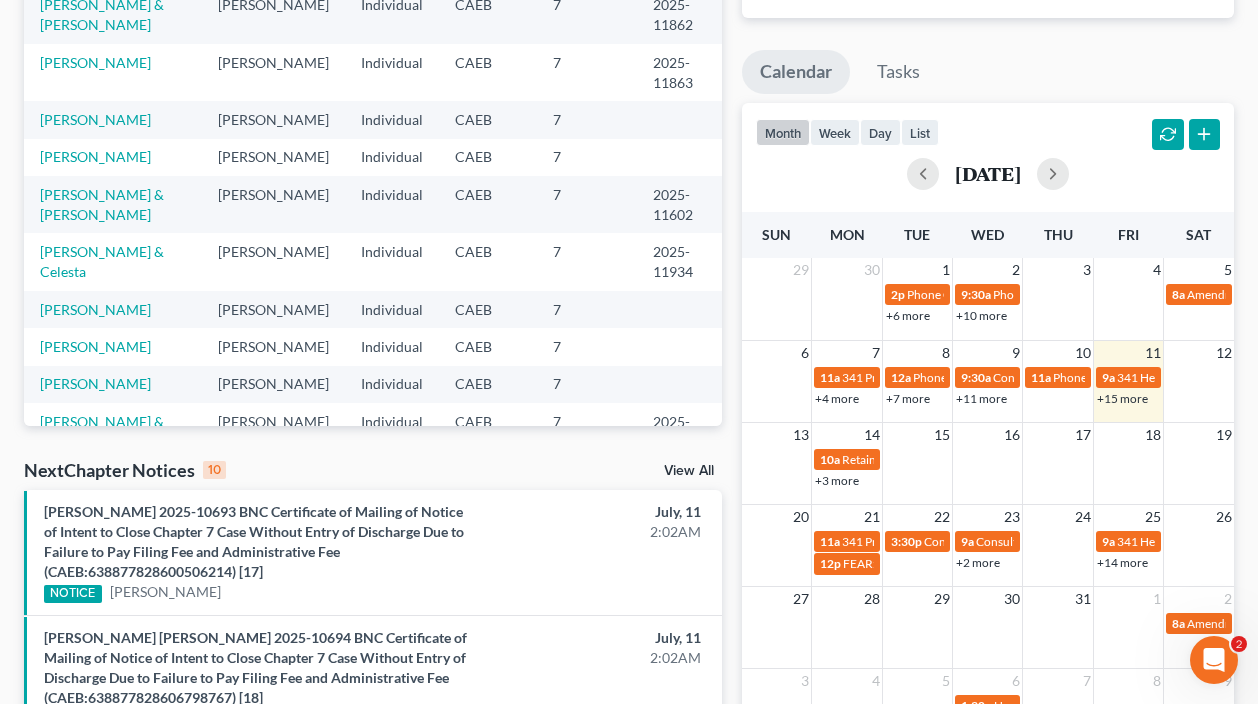 scroll, scrollTop: 236, scrollLeft: 1, axis: both 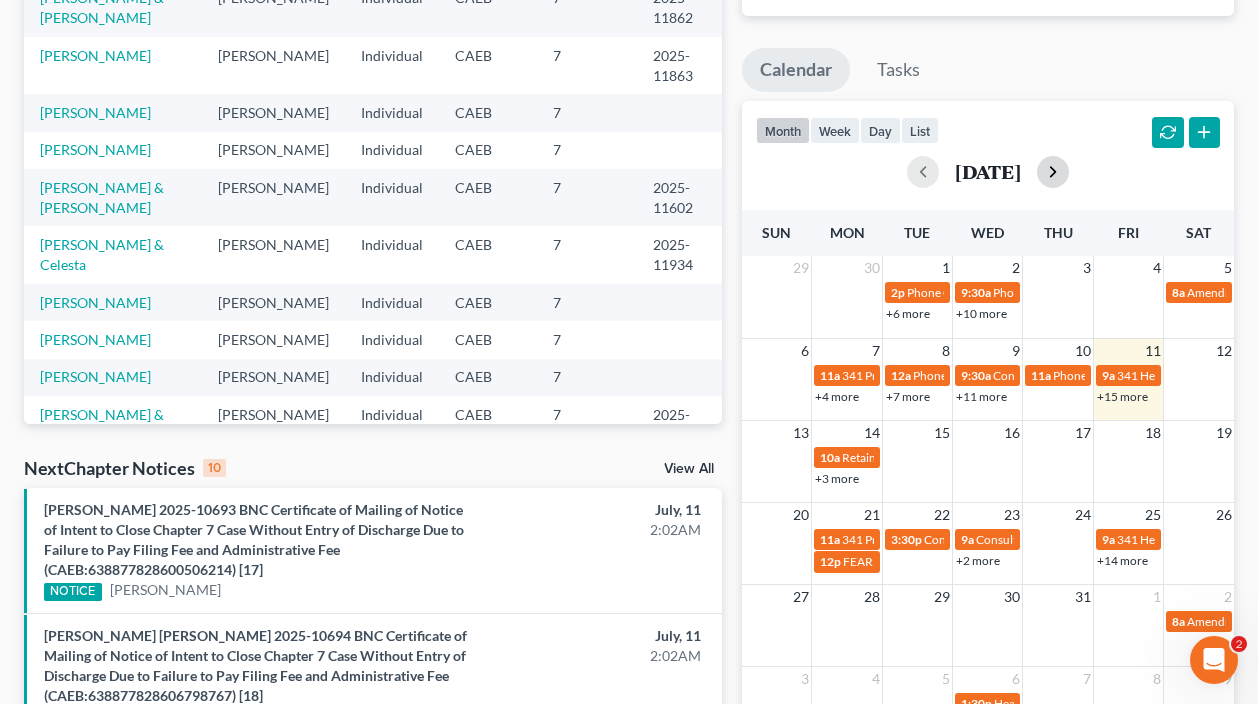 click at bounding box center (1053, 172) 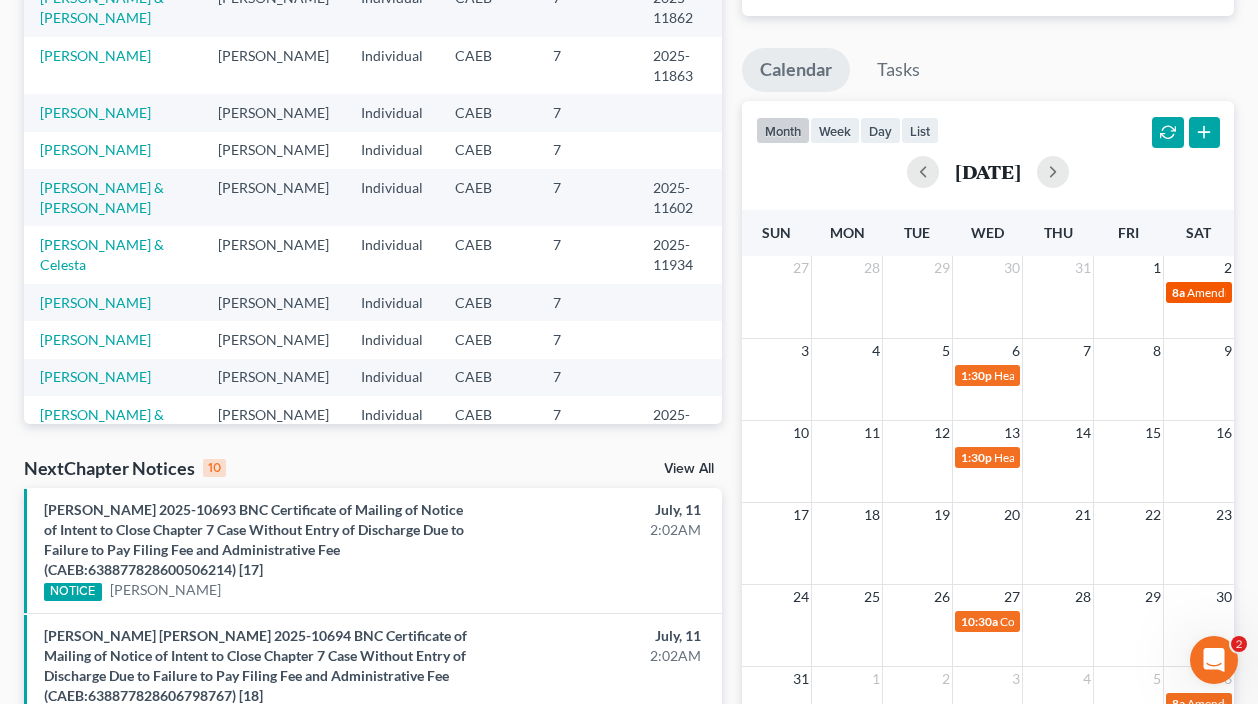 click on "Amendments: [PERSON_NAME] to add bail bond." at bounding box center [1316, 292] 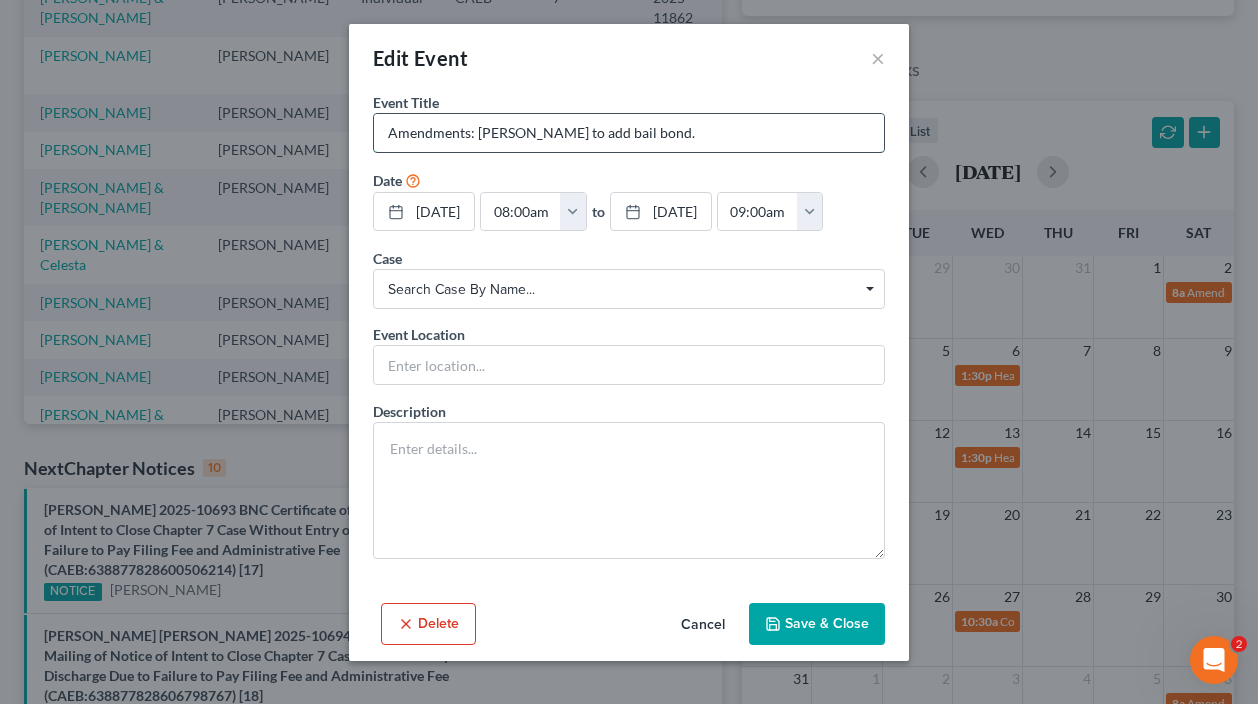click on "Amendments: [PERSON_NAME] to add bail bond." at bounding box center [629, 133] 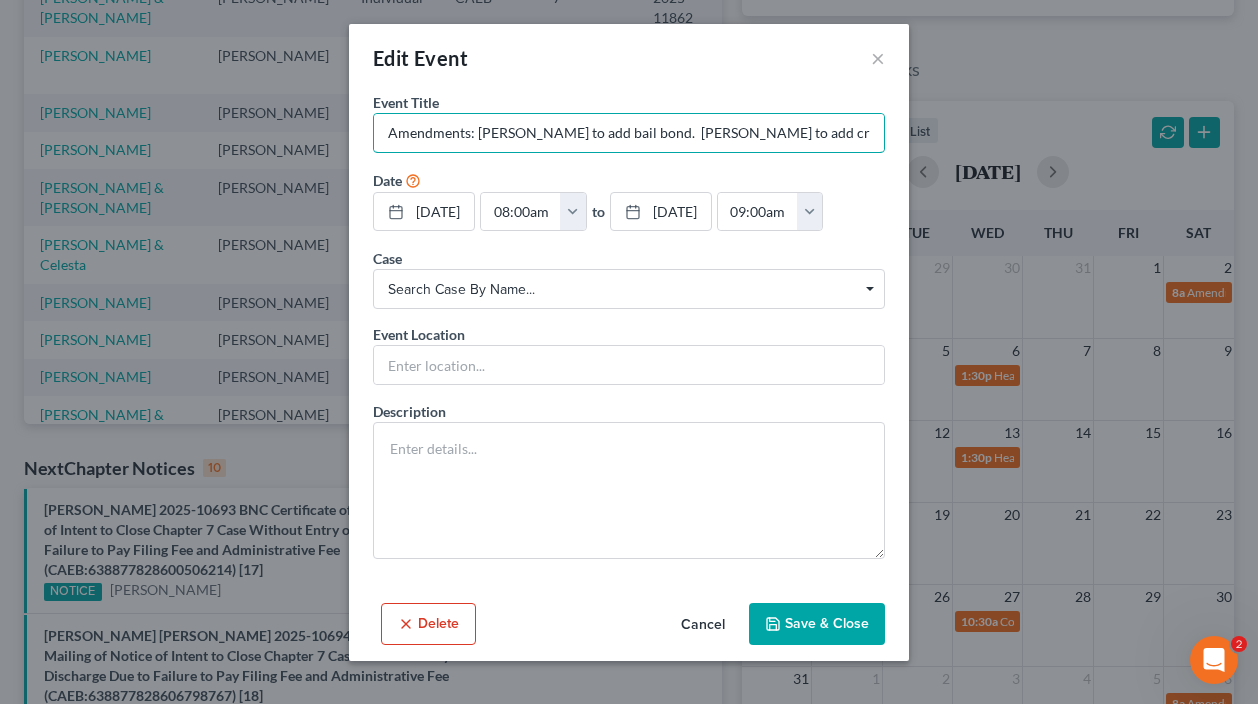type on "Amendments: [PERSON_NAME] to add bail bond.  [PERSON_NAME] to add creditor" 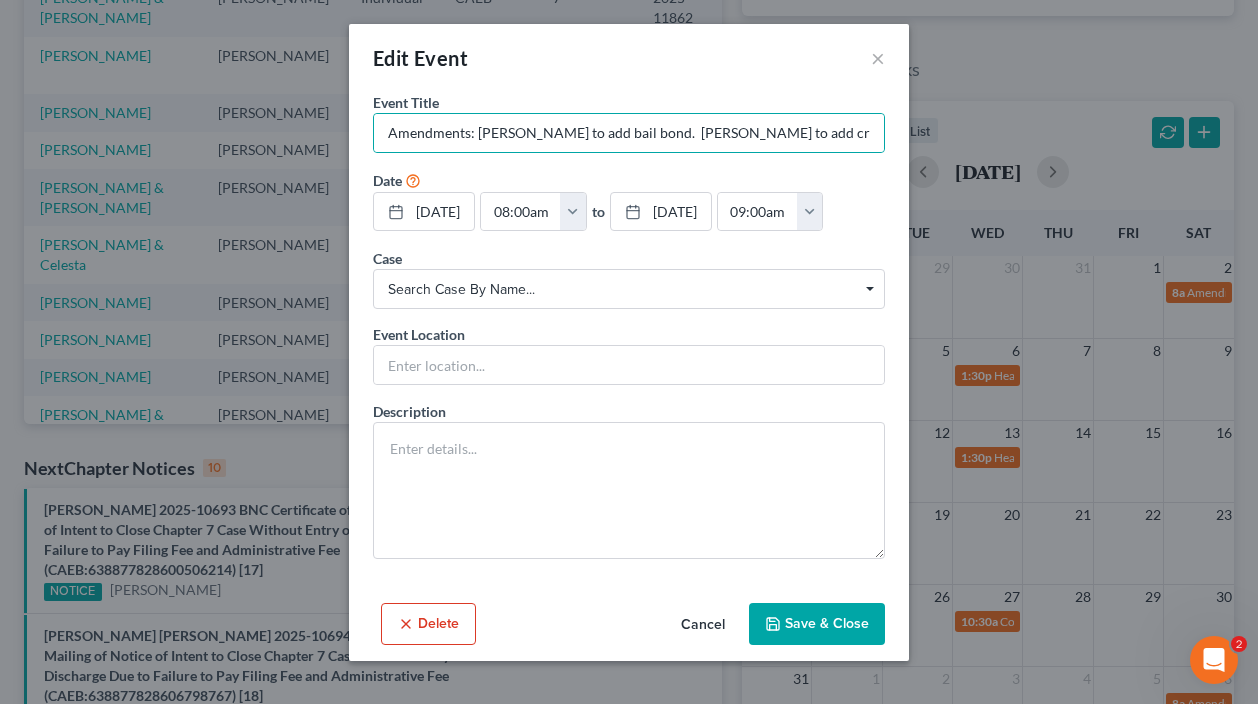 click on "Save & Close" at bounding box center [817, 624] 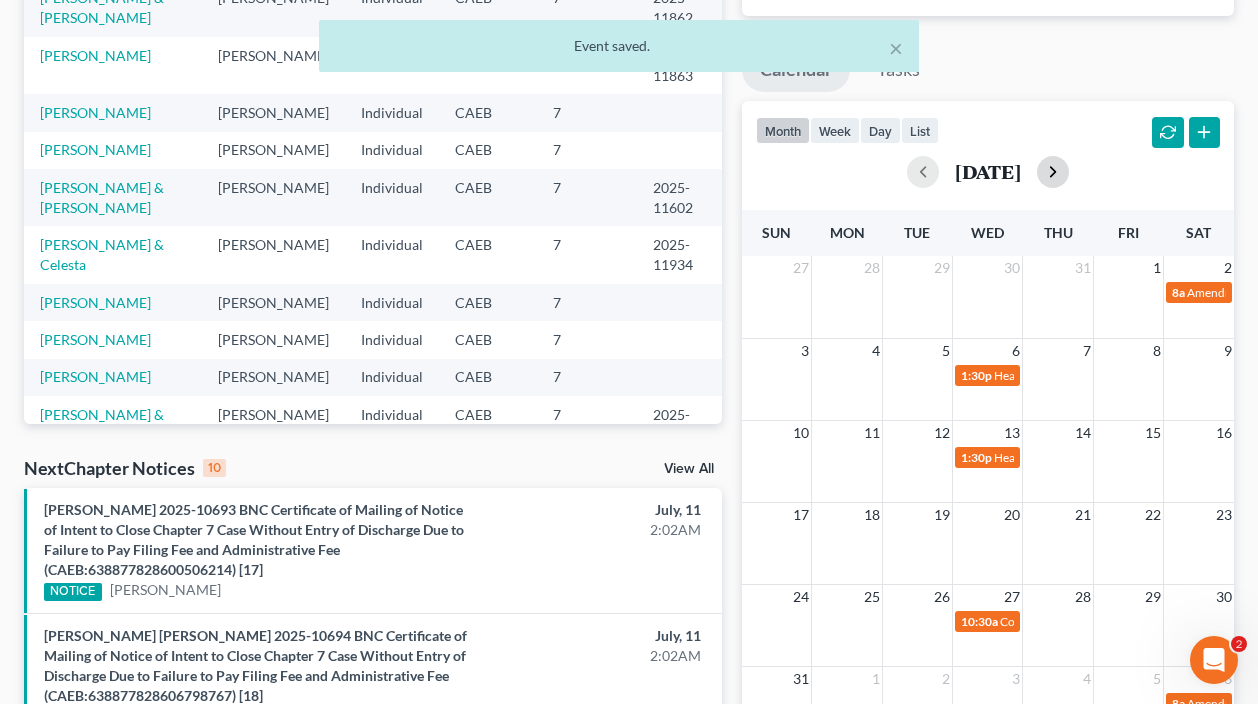 click at bounding box center [1053, 172] 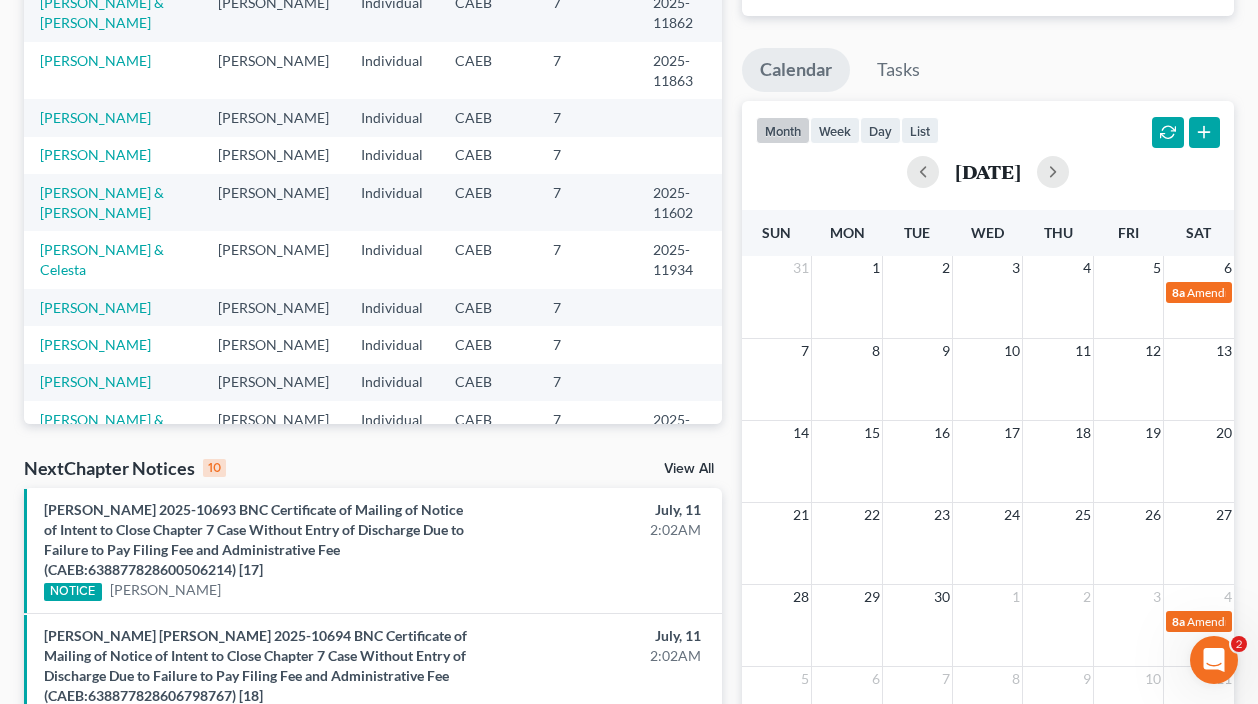 scroll, scrollTop: 0, scrollLeft: 0, axis: both 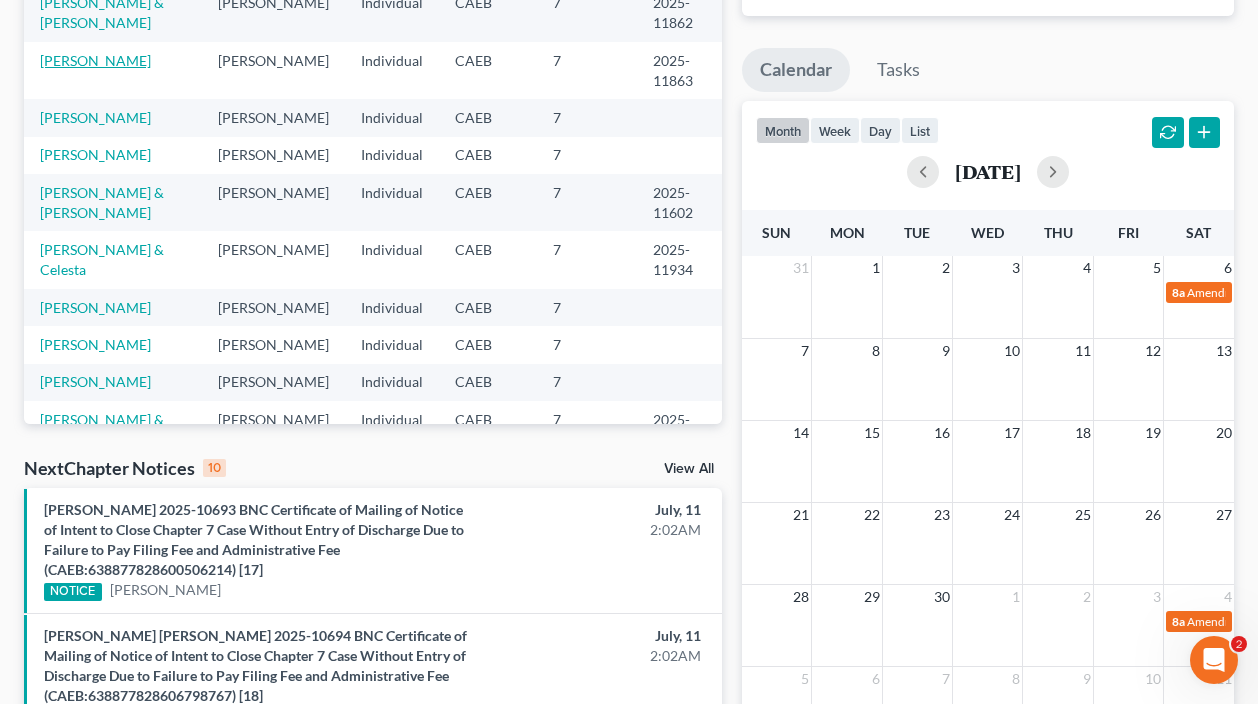 click on "[PERSON_NAME]" at bounding box center [95, 60] 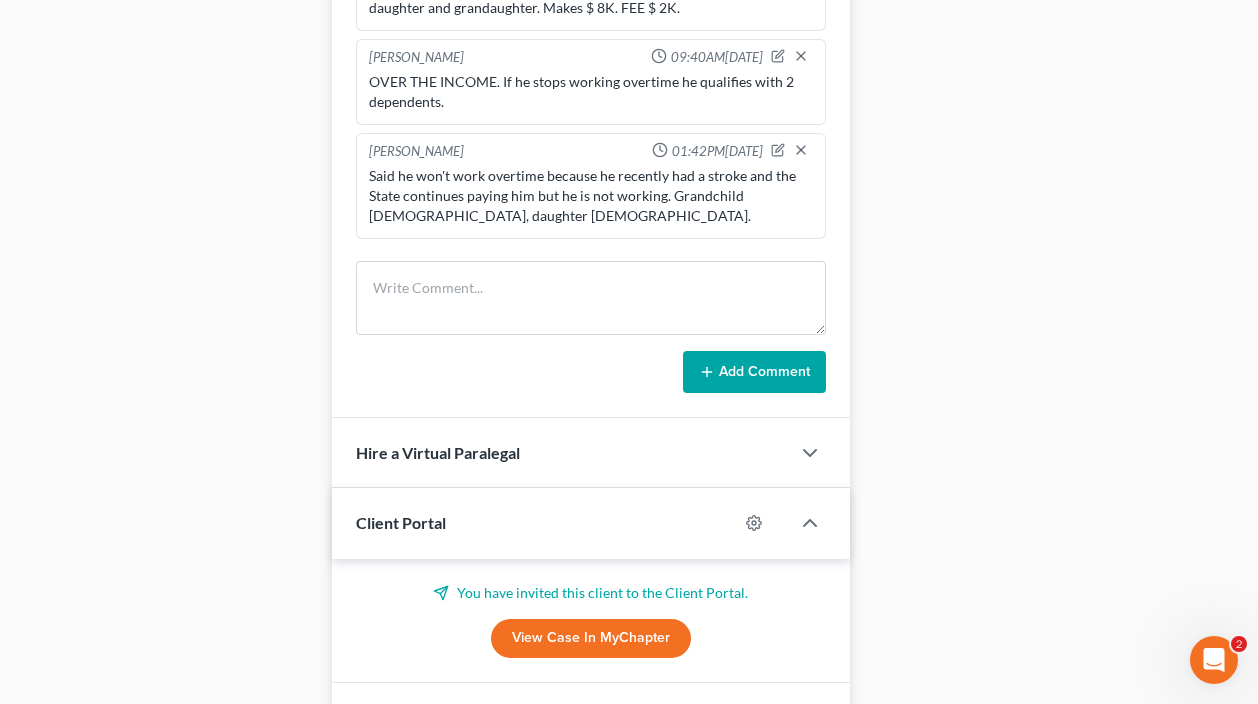 scroll, scrollTop: 1550, scrollLeft: 0, axis: vertical 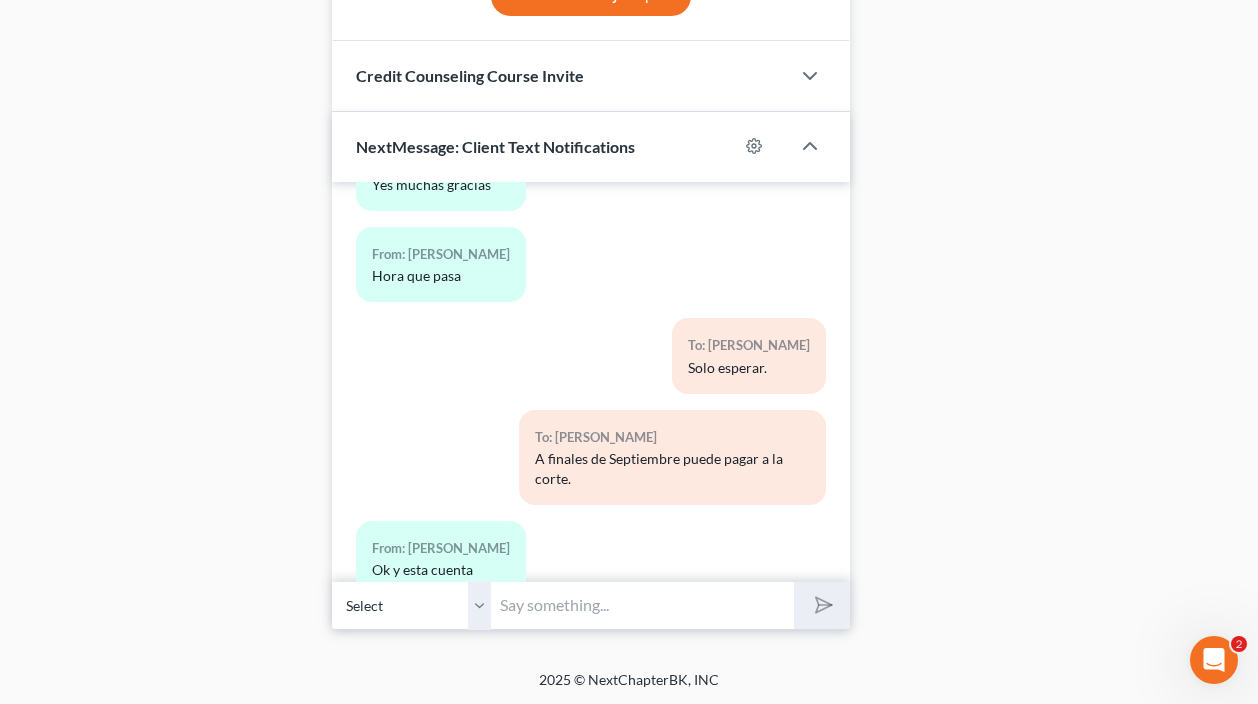 click at bounding box center [643, 605] 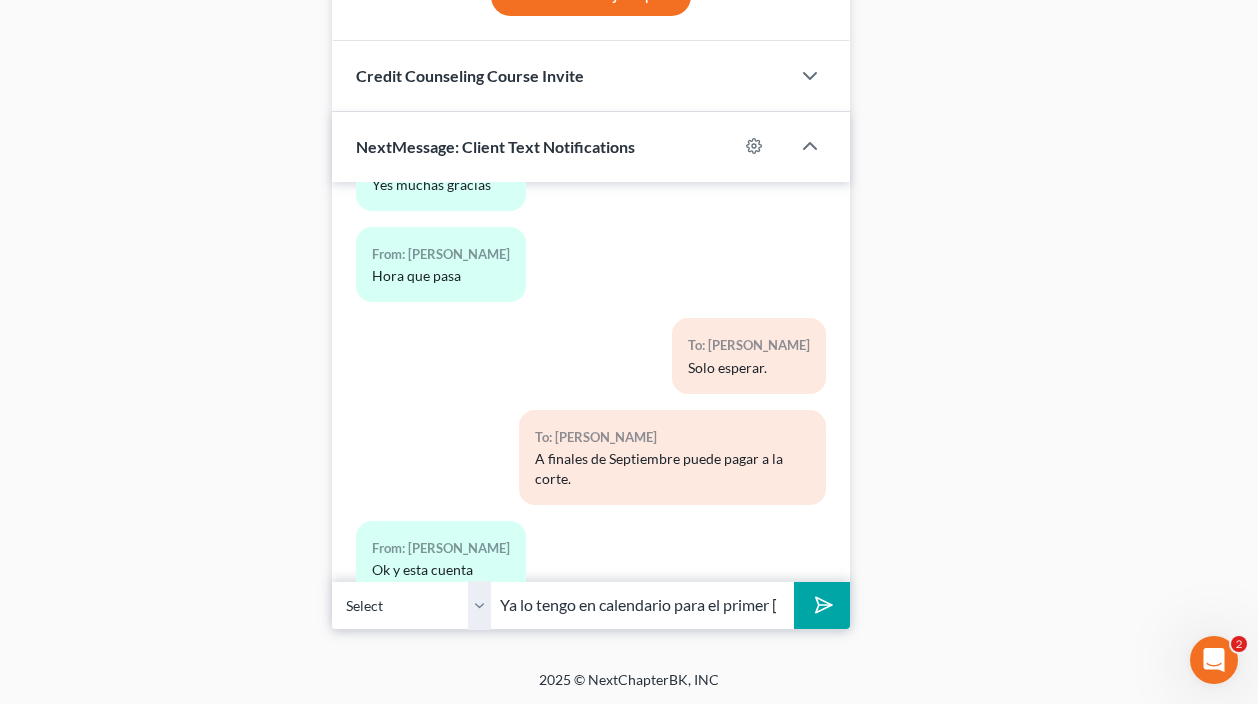 type on "Ya lo tengo en calendario para el primer [DATE] de Septiembre." 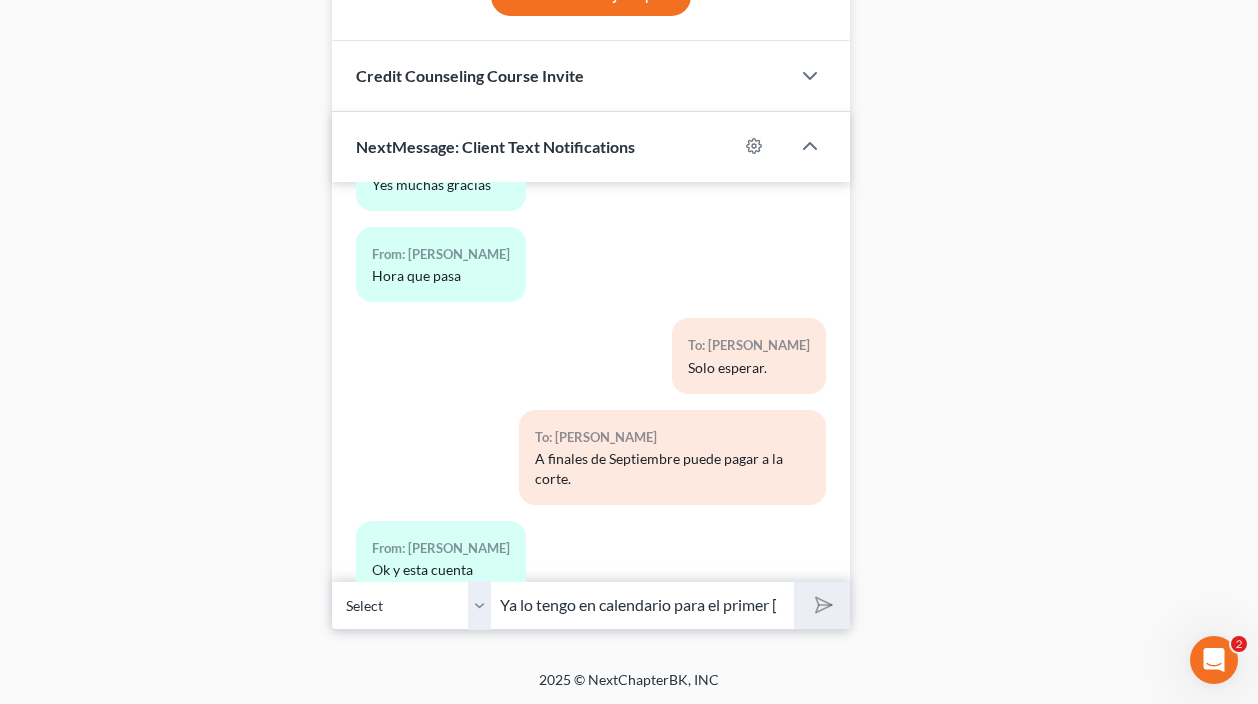 type 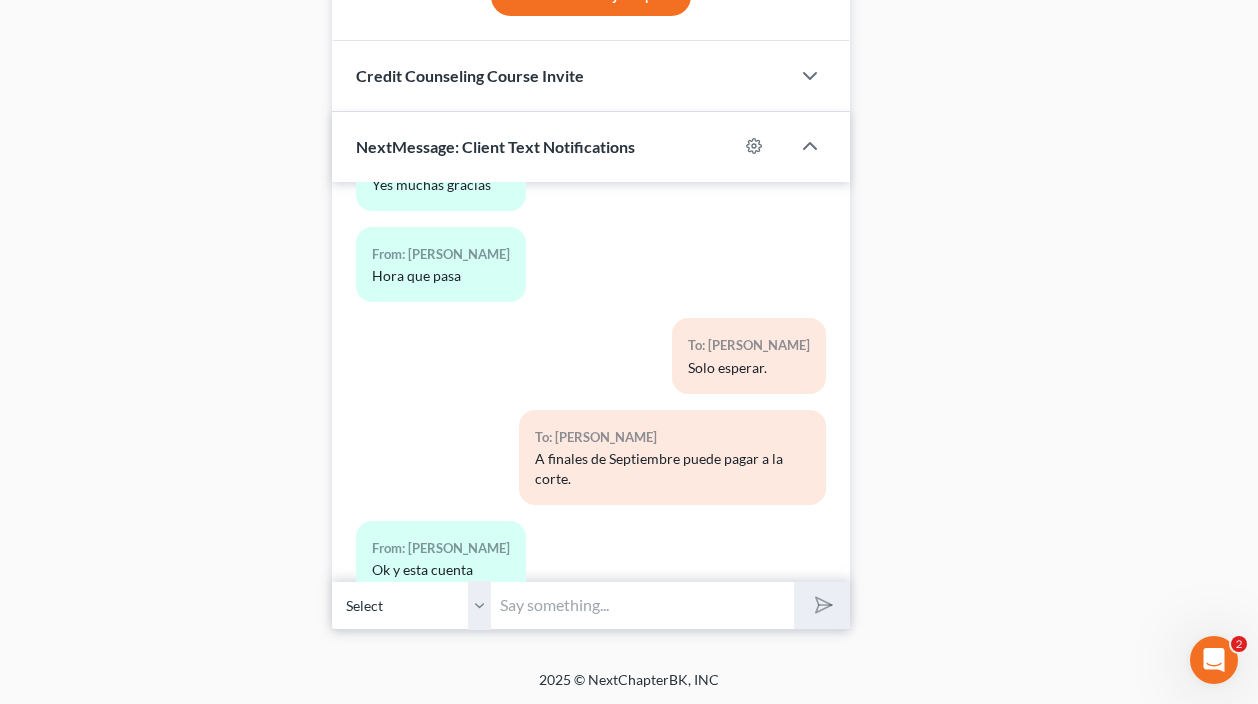 scroll, scrollTop: 12553, scrollLeft: 0, axis: vertical 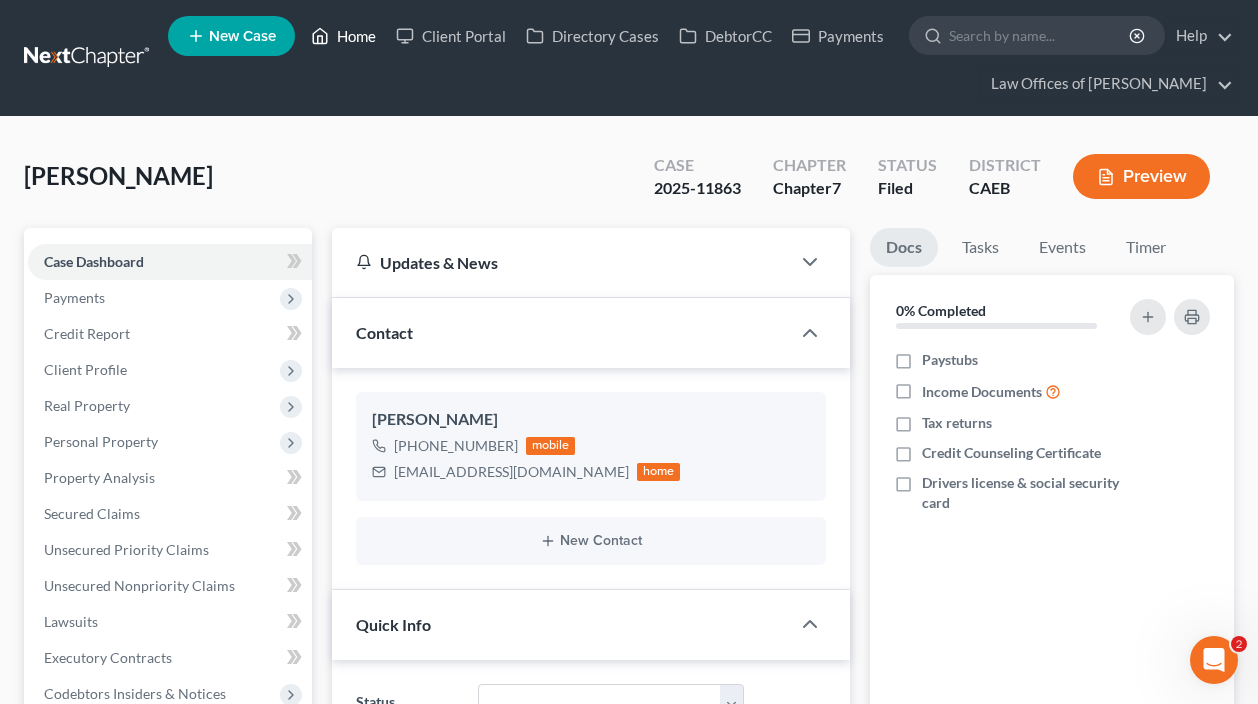 click on "Home" at bounding box center (343, 36) 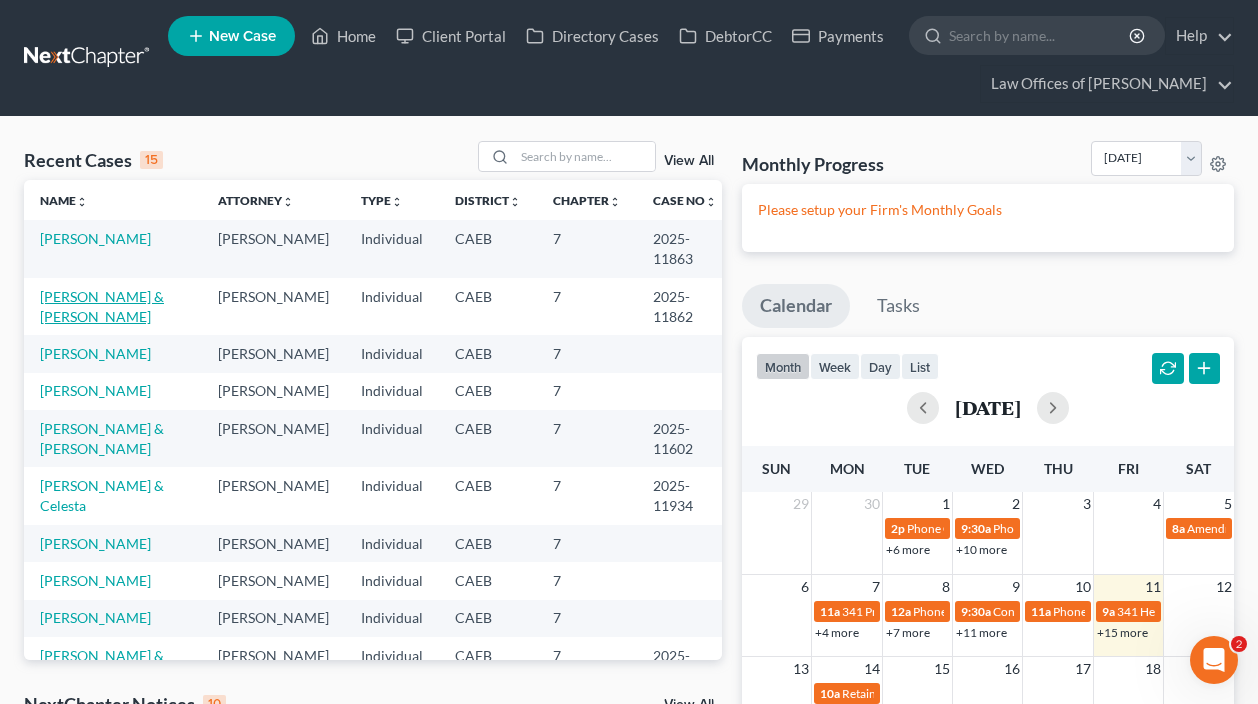 click on "[PERSON_NAME] & [PERSON_NAME]" at bounding box center (102, 306) 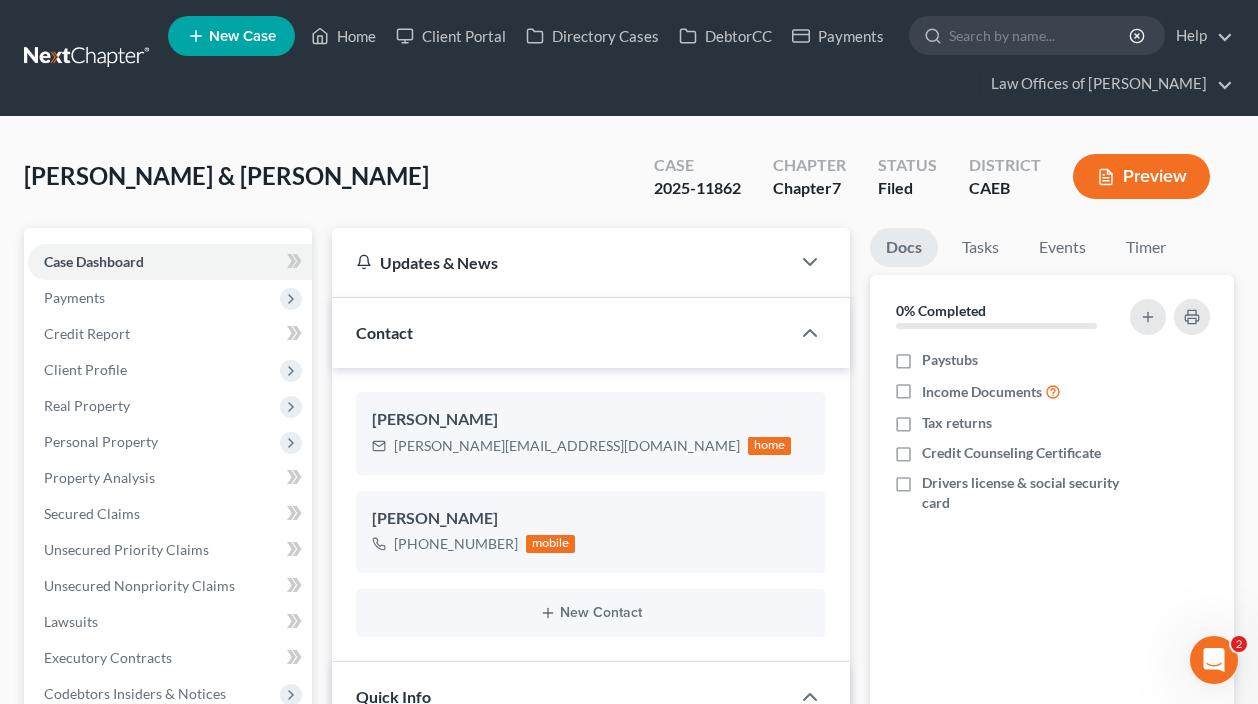 scroll, scrollTop: 1440, scrollLeft: 0, axis: vertical 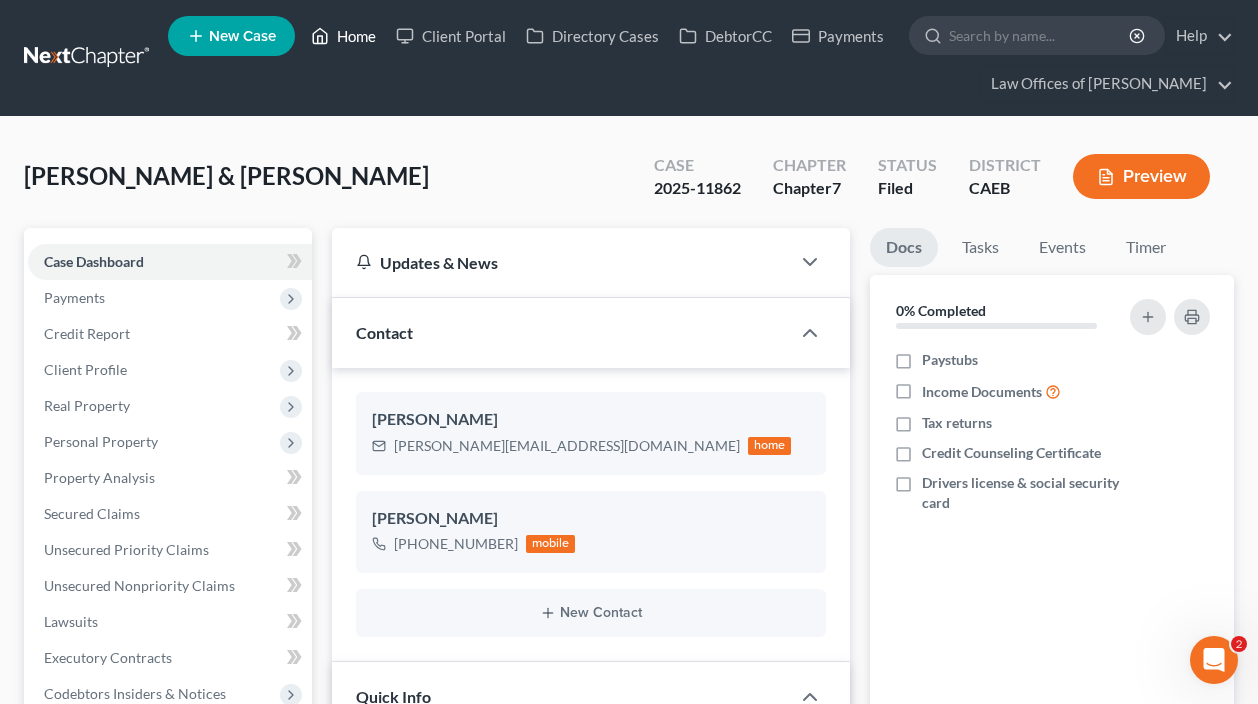 click on "Home" at bounding box center (343, 36) 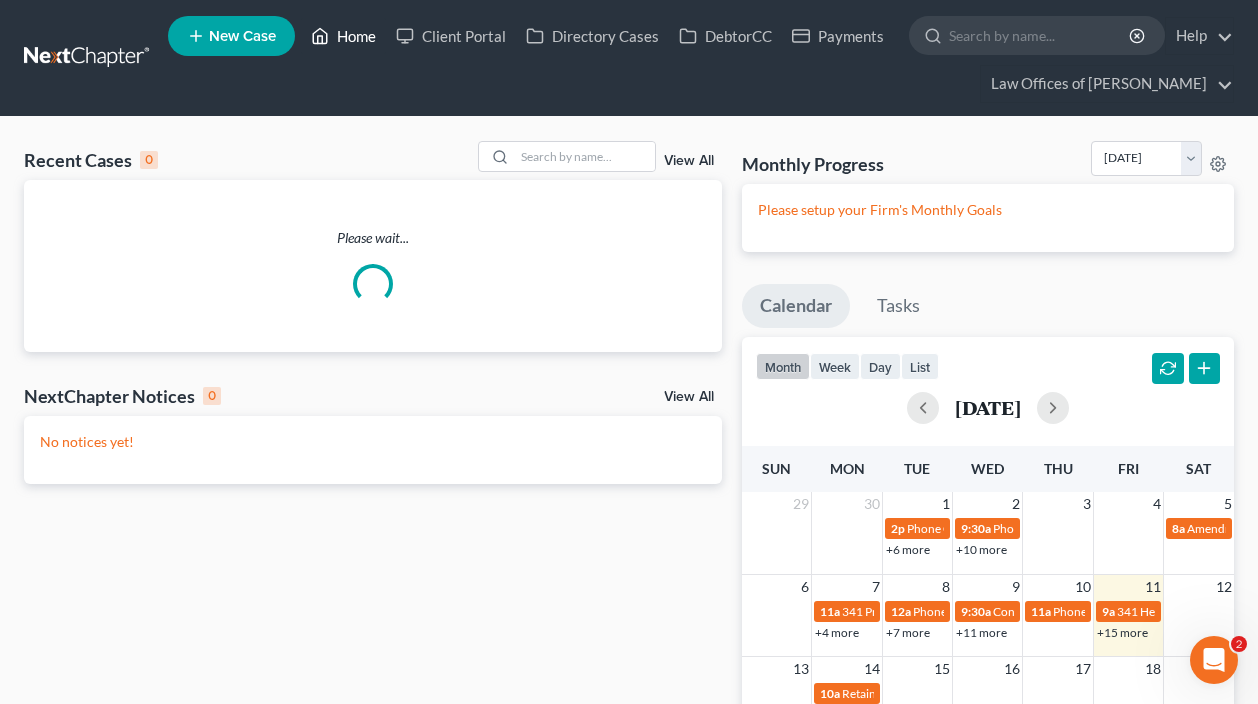 click on "Home" at bounding box center [343, 36] 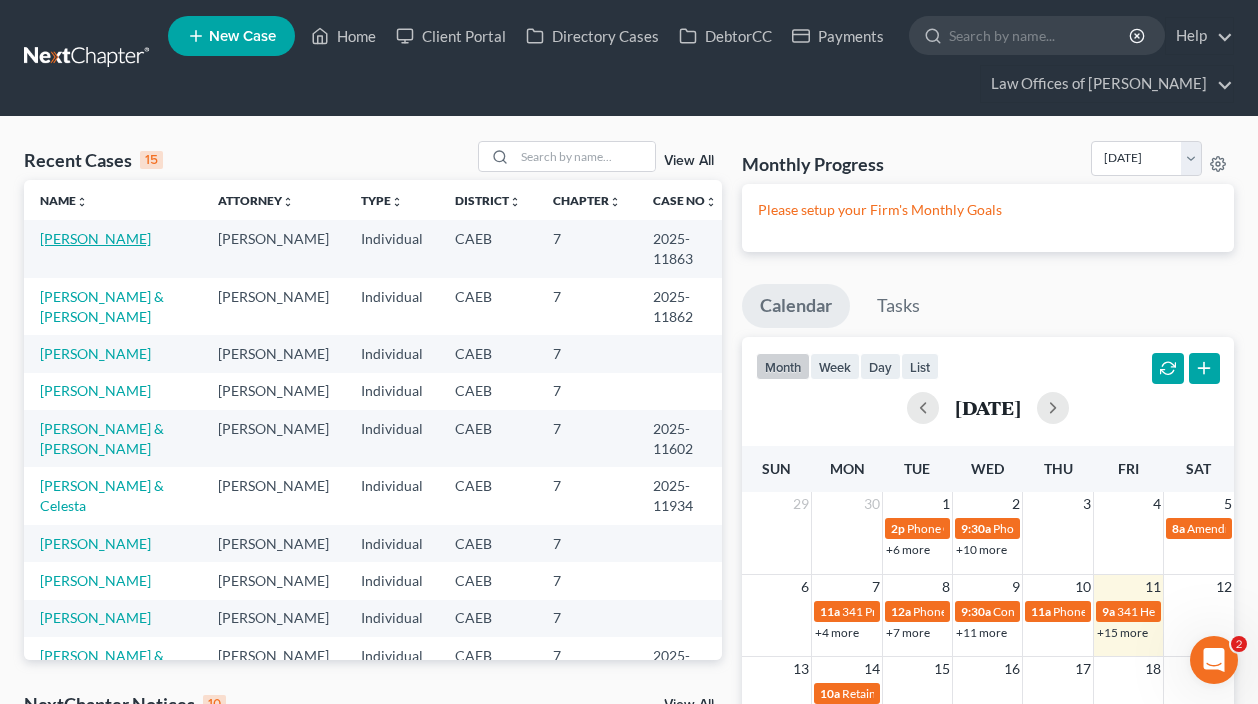 click on "[PERSON_NAME]" at bounding box center (95, 238) 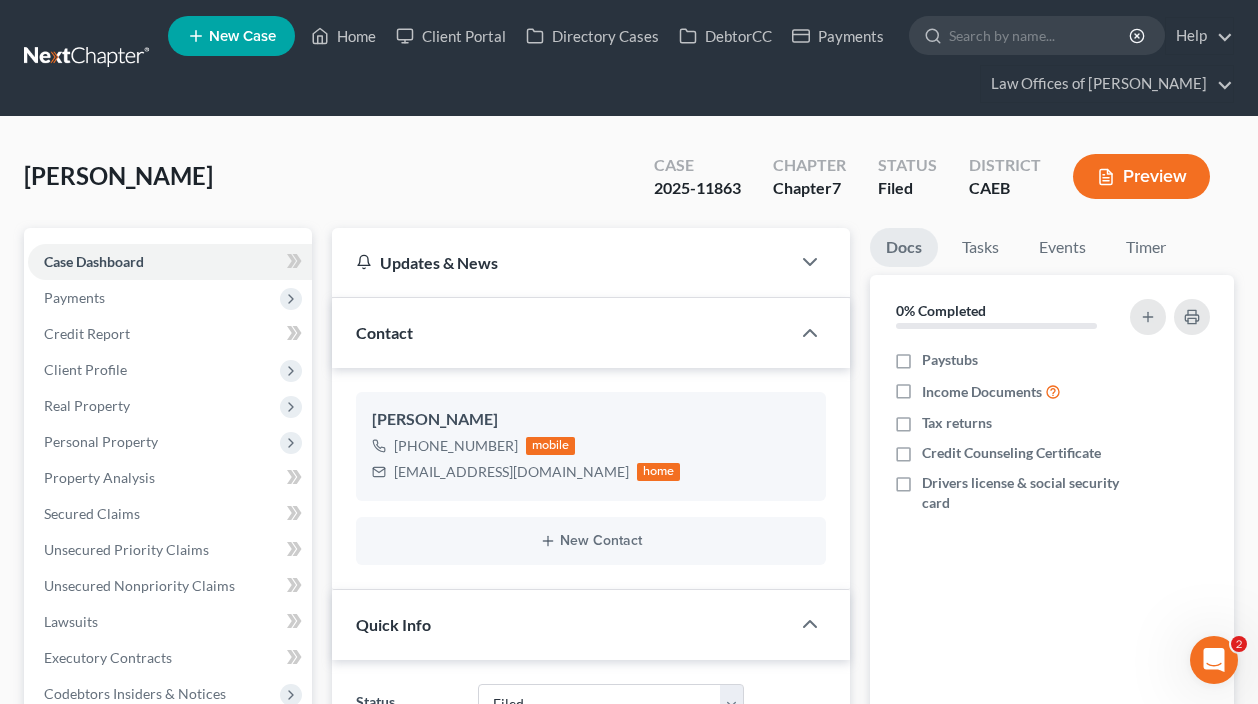 scroll, scrollTop: 1194, scrollLeft: 0, axis: vertical 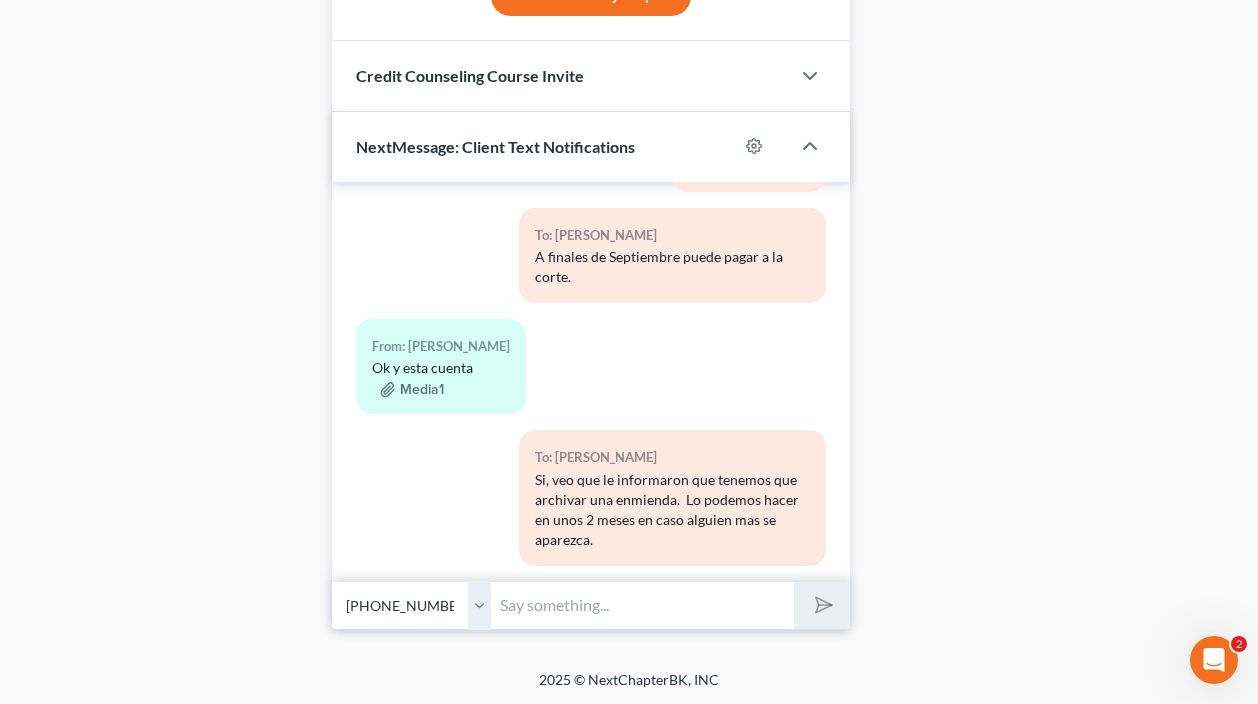 click at bounding box center (643, 605) 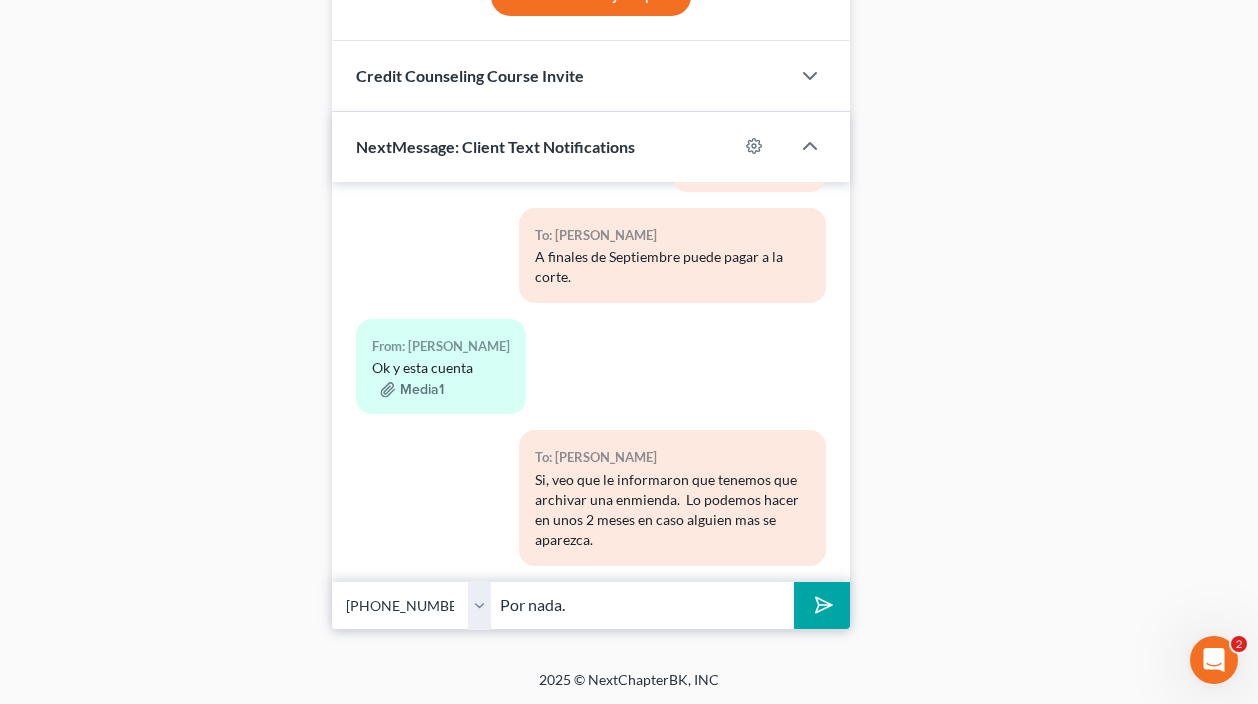 type on "Por nada." 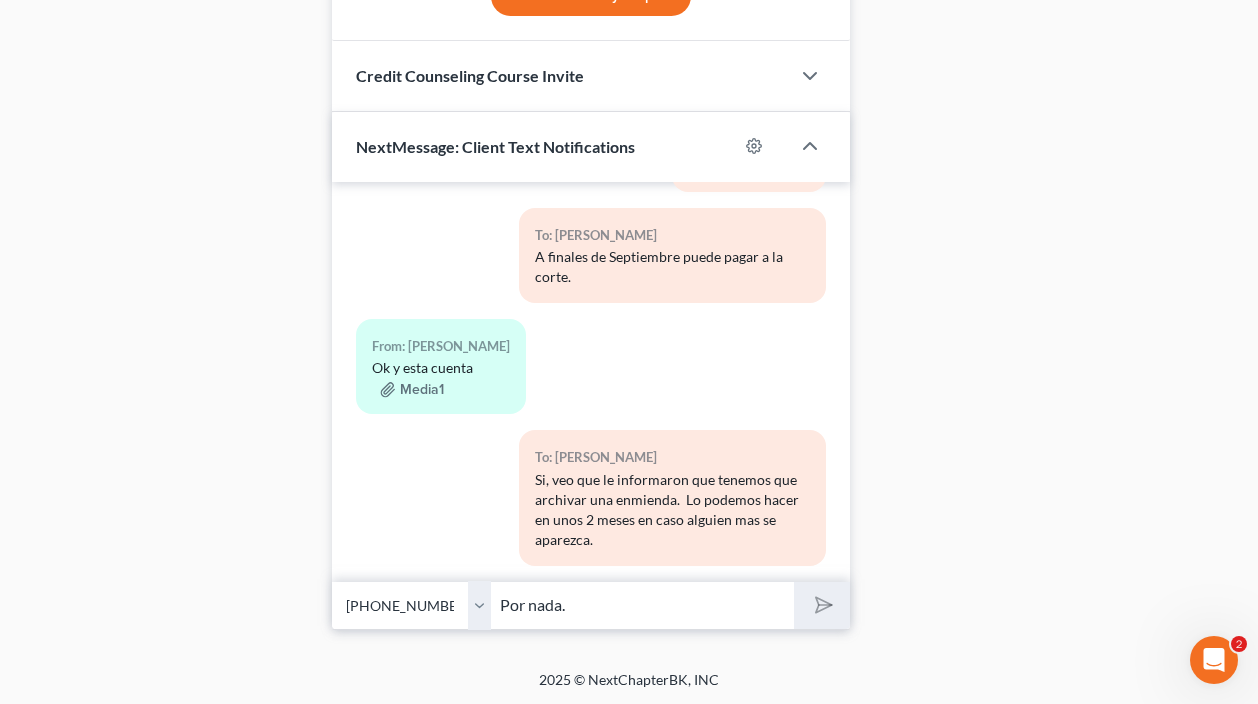 type 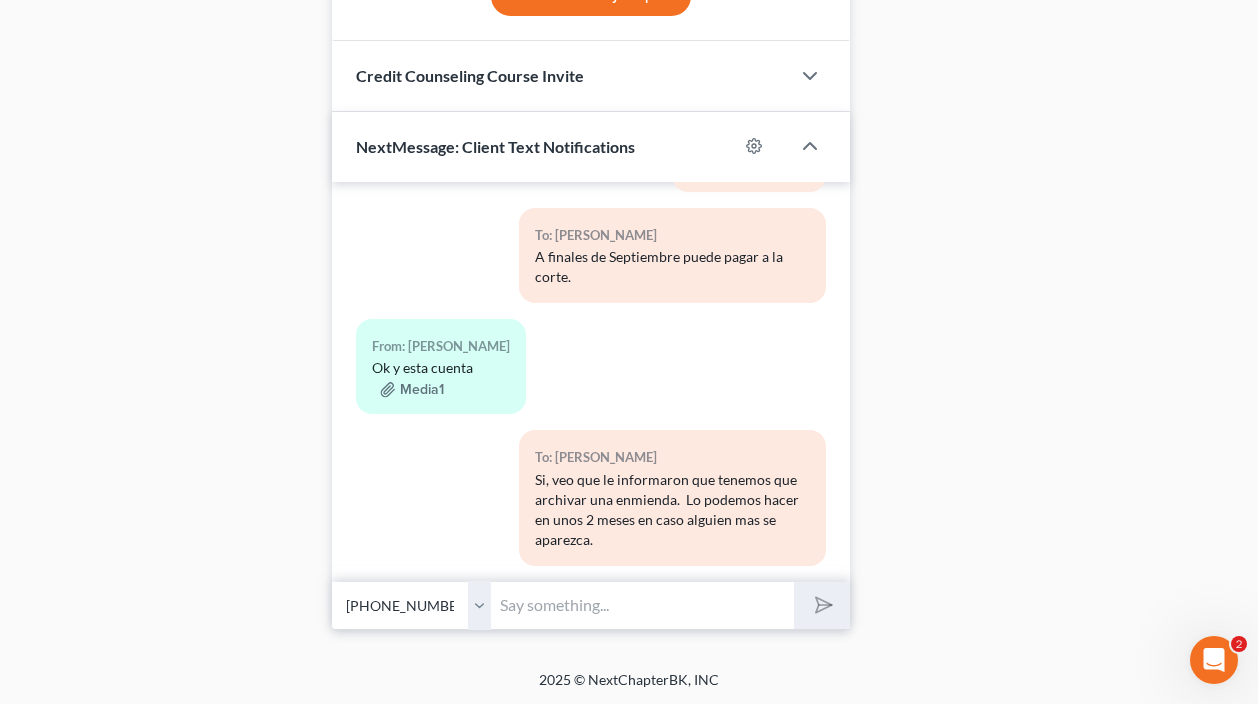 scroll, scrollTop: 12735, scrollLeft: 0, axis: vertical 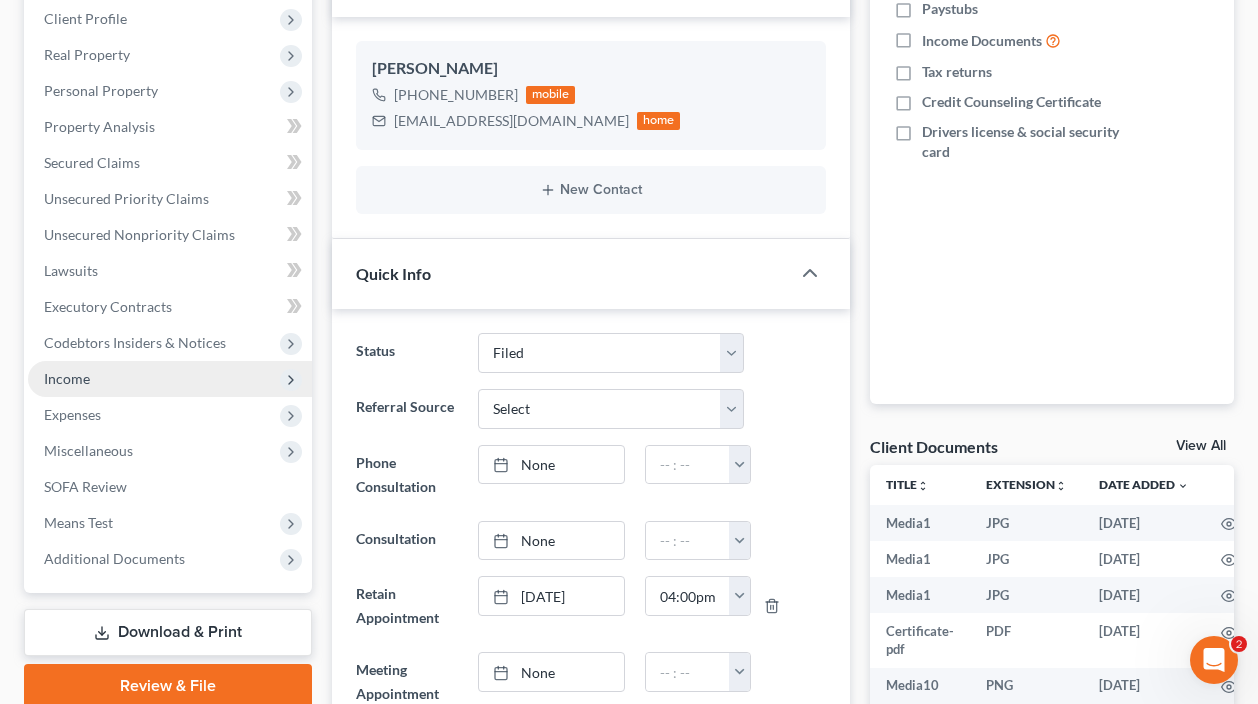 click on "Income" at bounding box center (170, 379) 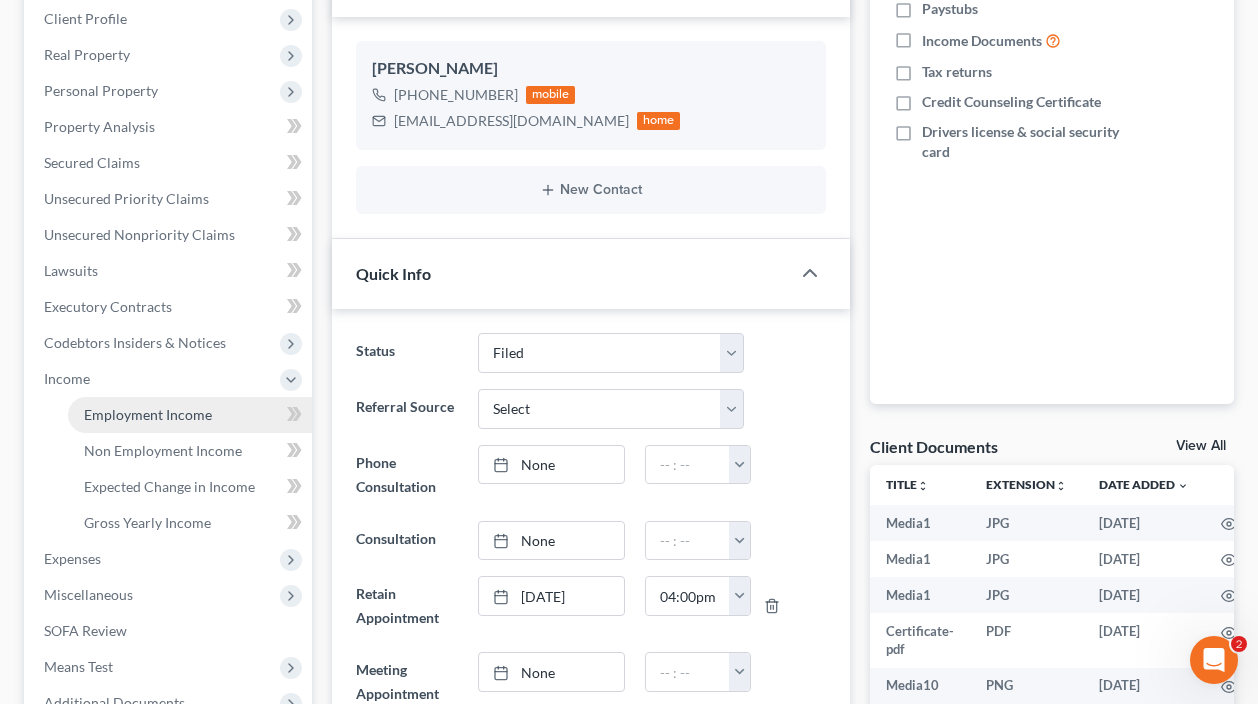 click on "Employment Income" at bounding box center (148, 414) 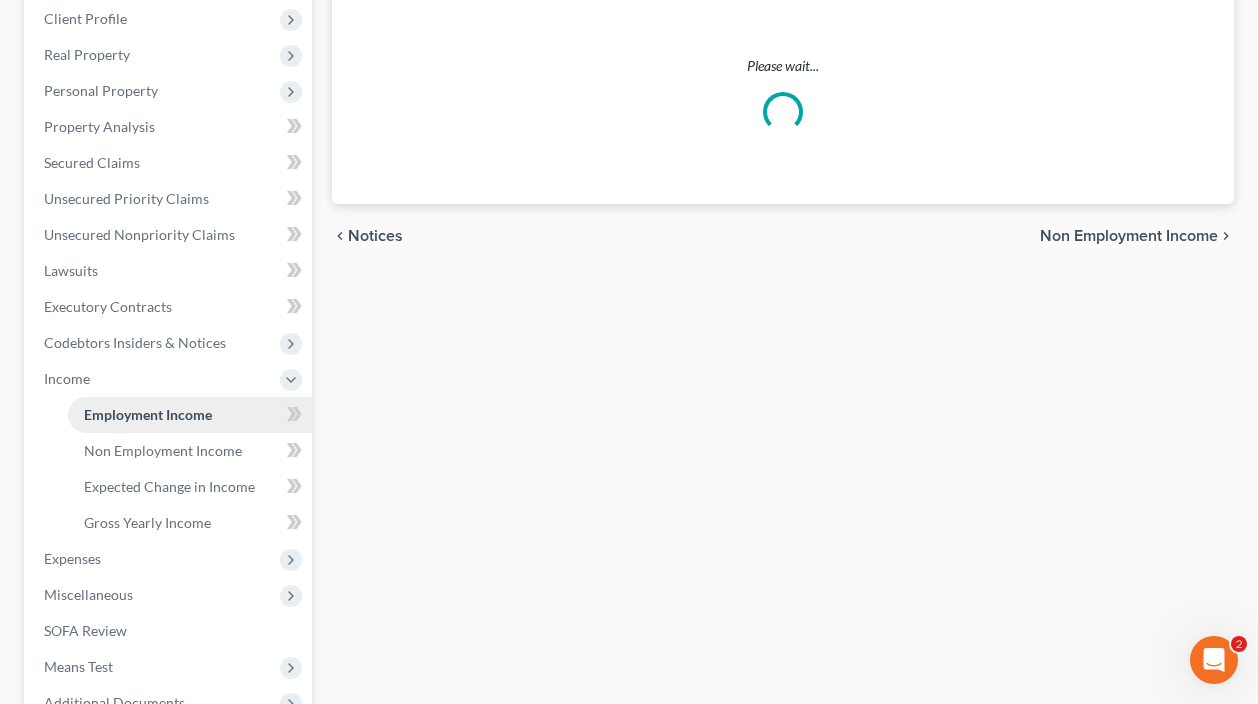 scroll, scrollTop: 0, scrollLeft: 0, axis: both 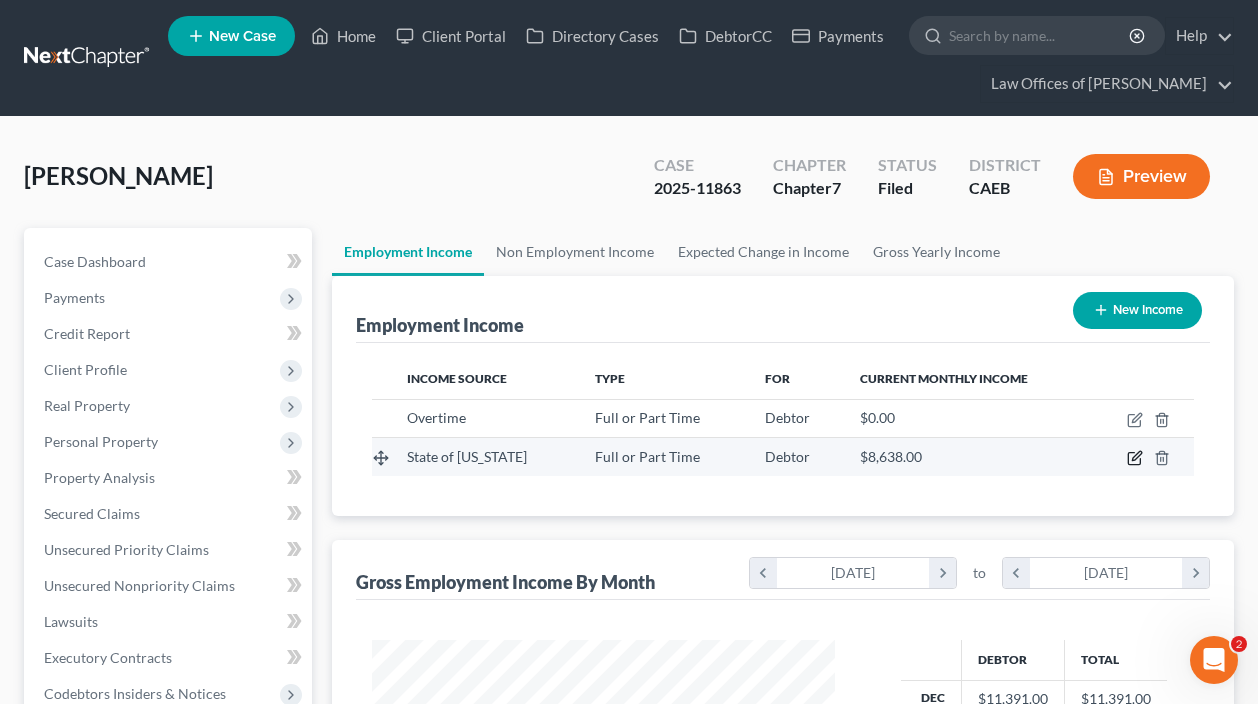 click 